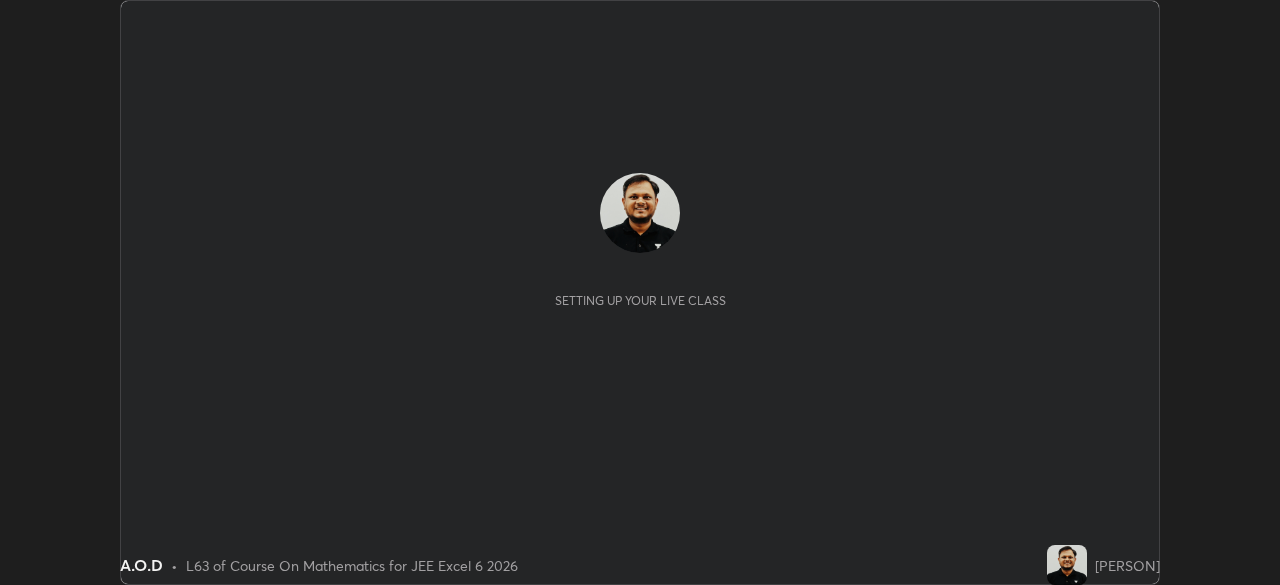 scroll, scrollTop: 0, scrollLeft: 0, axis: both 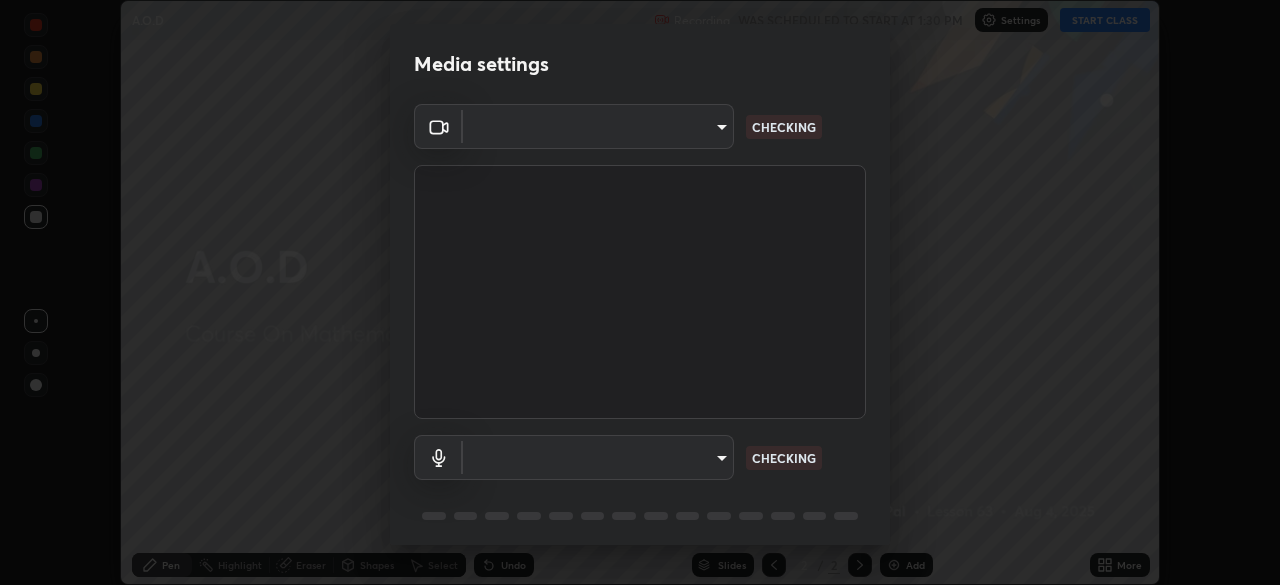 type on "e74ca63ae388f954bfaf6653c56e5440299f2e2585bfa252c10ec08d26b876d3" 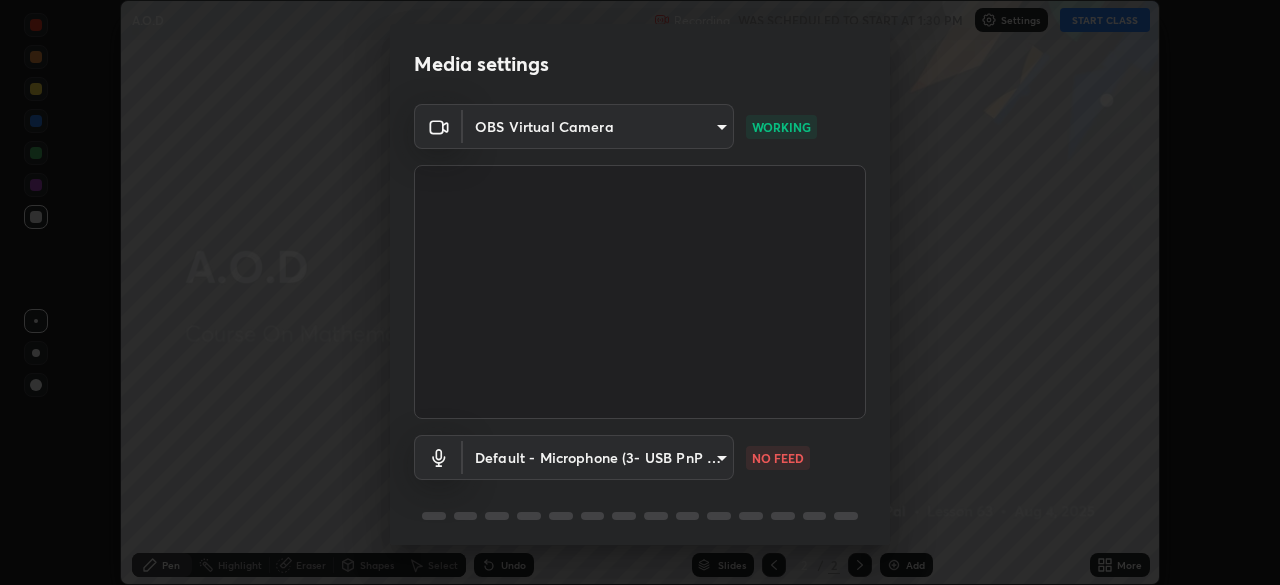 click on "Erase all A.O.D Recording WAS SCHEDULED TO START AT  [TIME] Settings START CLASS Setting up your live class A.O.D • L63 of Course On Mathematics for JEE Excel 6 2026 [PERSON] Pen Highlight Eraser Shapes Select Undo Slides 2 / 2 Add More No doubts shared Encourage your learners to ask a doubt for better clarity Report an issue Reason for reporting Buffering Chat not working Audio - Video sync issue Educator video quality low ​ Attach an image Report Media settings OBS Virtual Camera [HASH] WORKING Default - Microphone (3- USB PnP Sound Device) default NO FEED 1 / 5 Next" at bounding box center (640, 292) 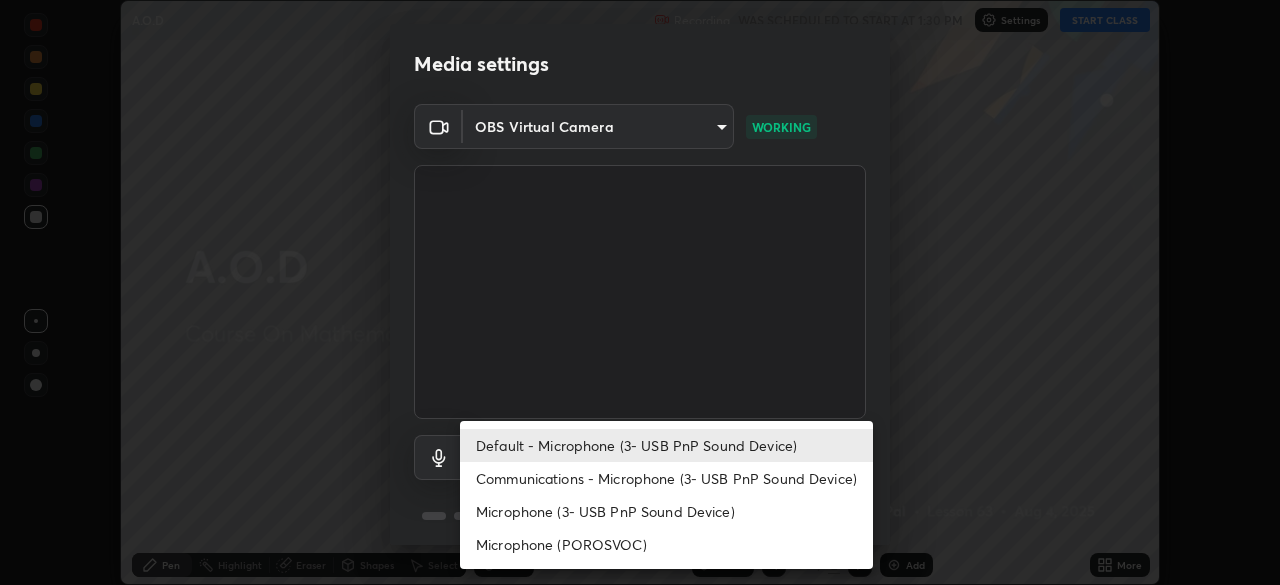 click on "Communications - Microphone (3- USB PnP Sound Device)" at bounding box center (666, 478) 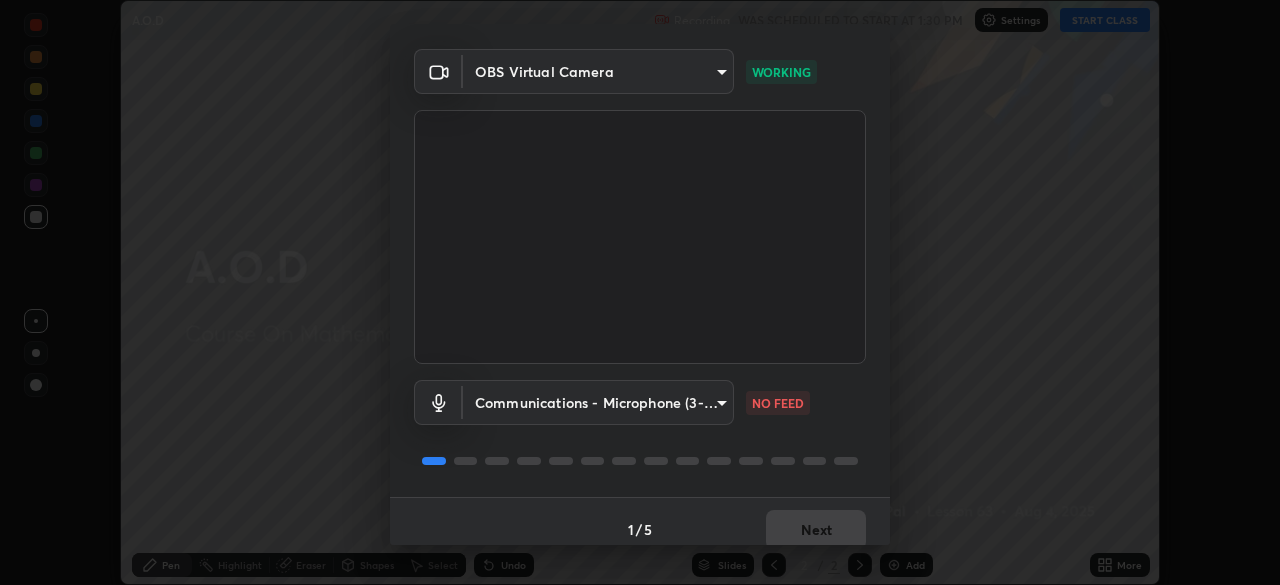 scroll, scrollTop: 71, scrollLeft: 0, axis: vertical 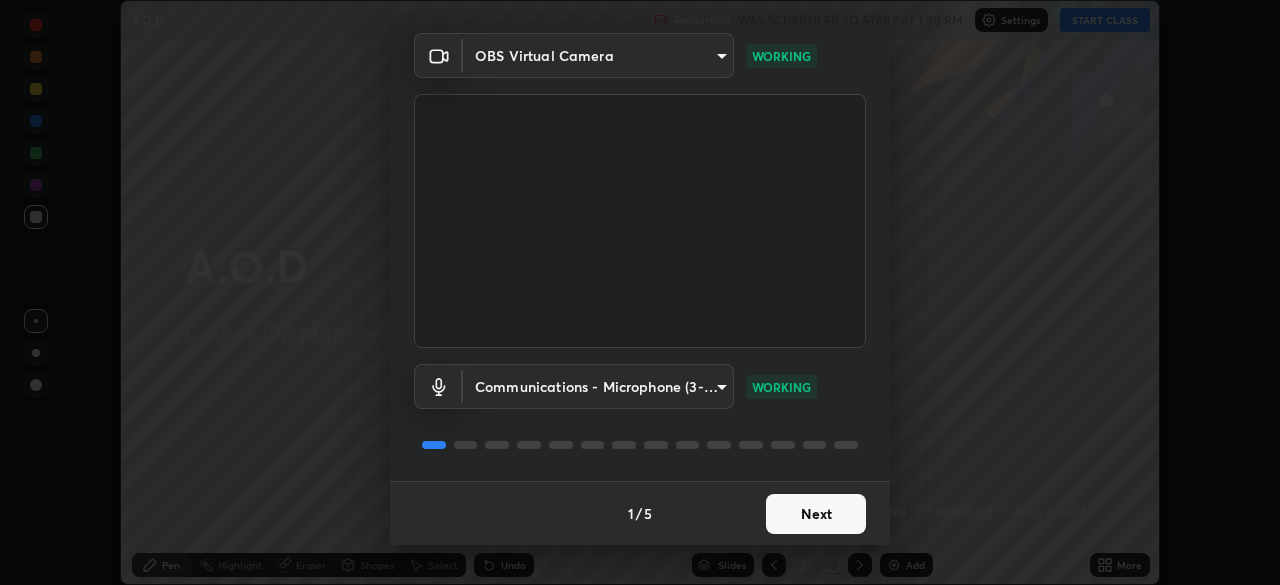 click on "Next" at bounding box center [816, 514] 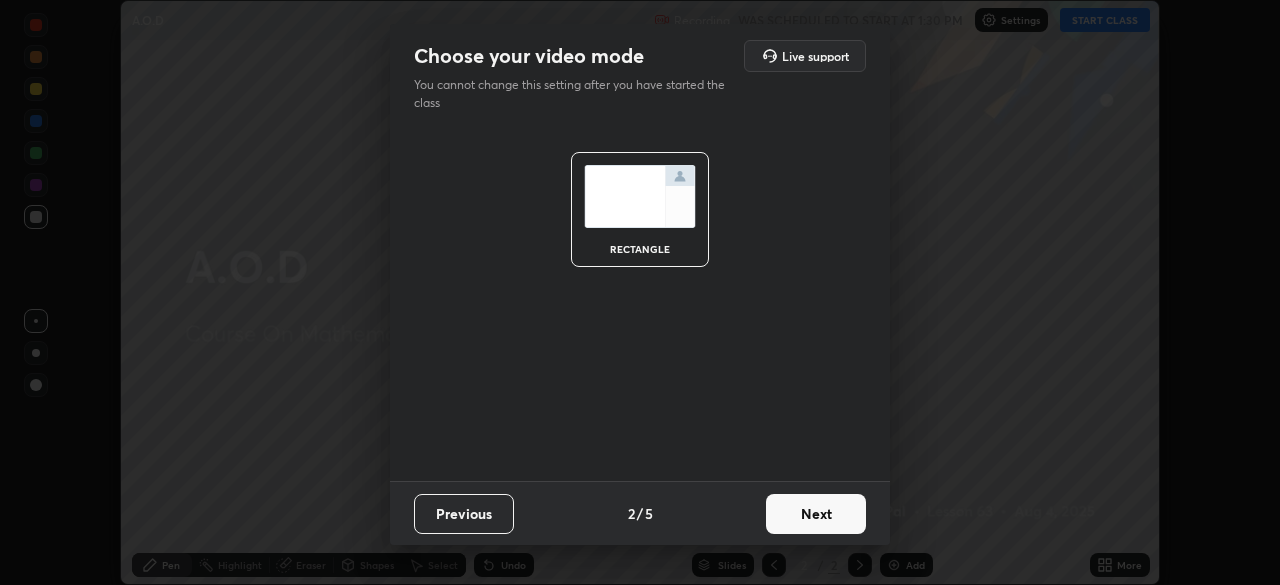 scroll, scrollTop: 0, scrollLeft: 0, axis: both 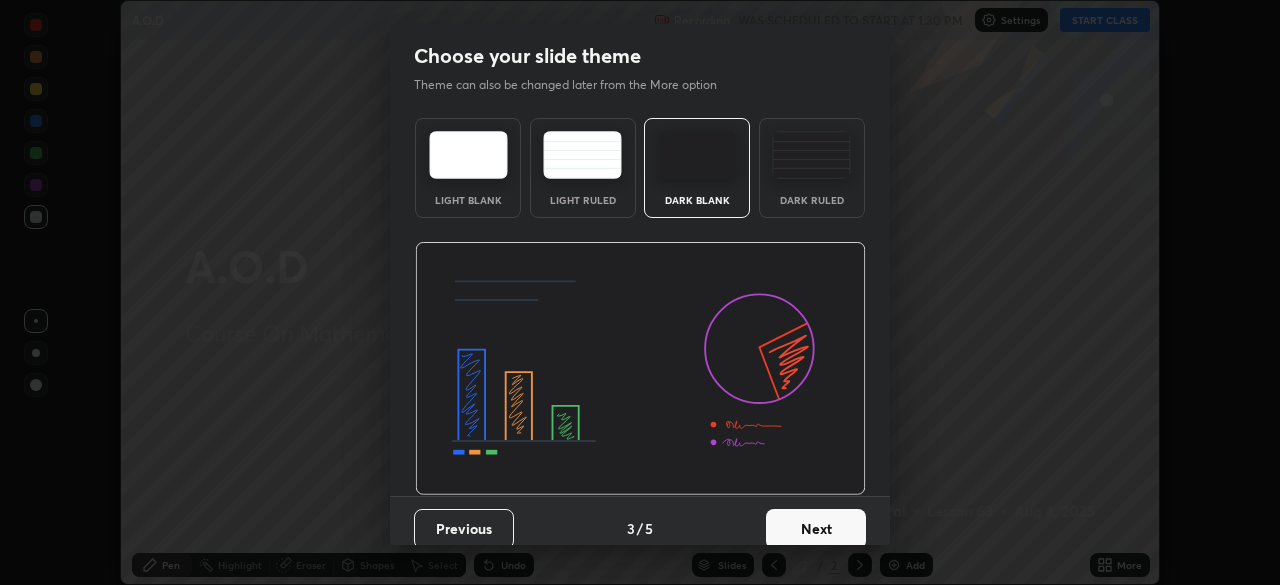 click on "Next" at bounding box center [816, 529] 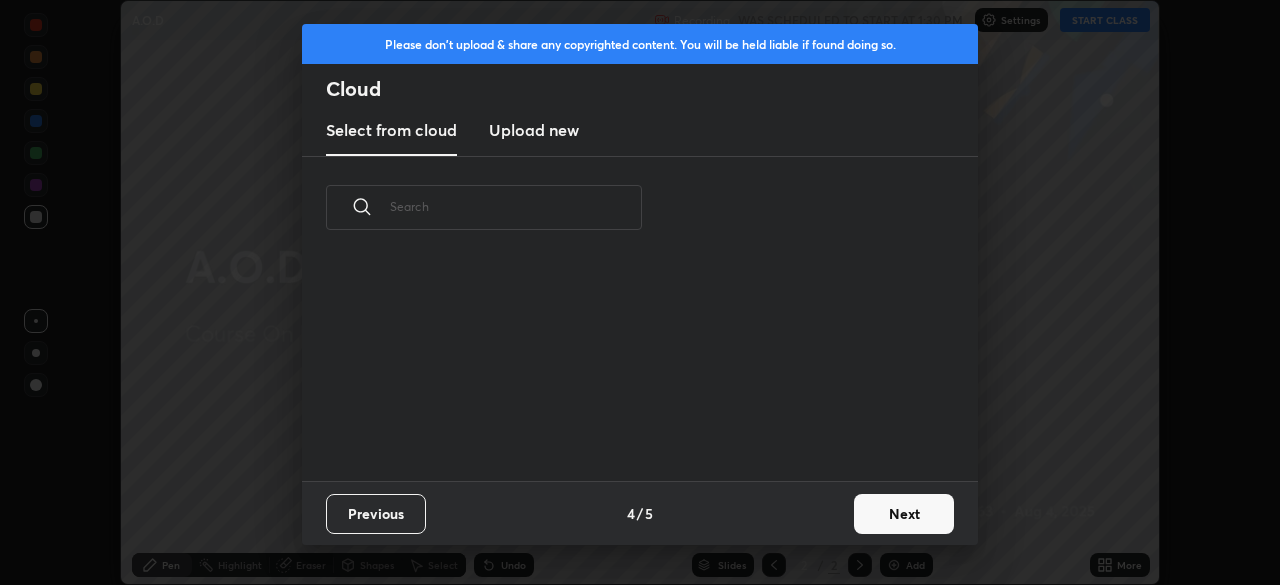 click on "Next" at bounding box center (904, 514) 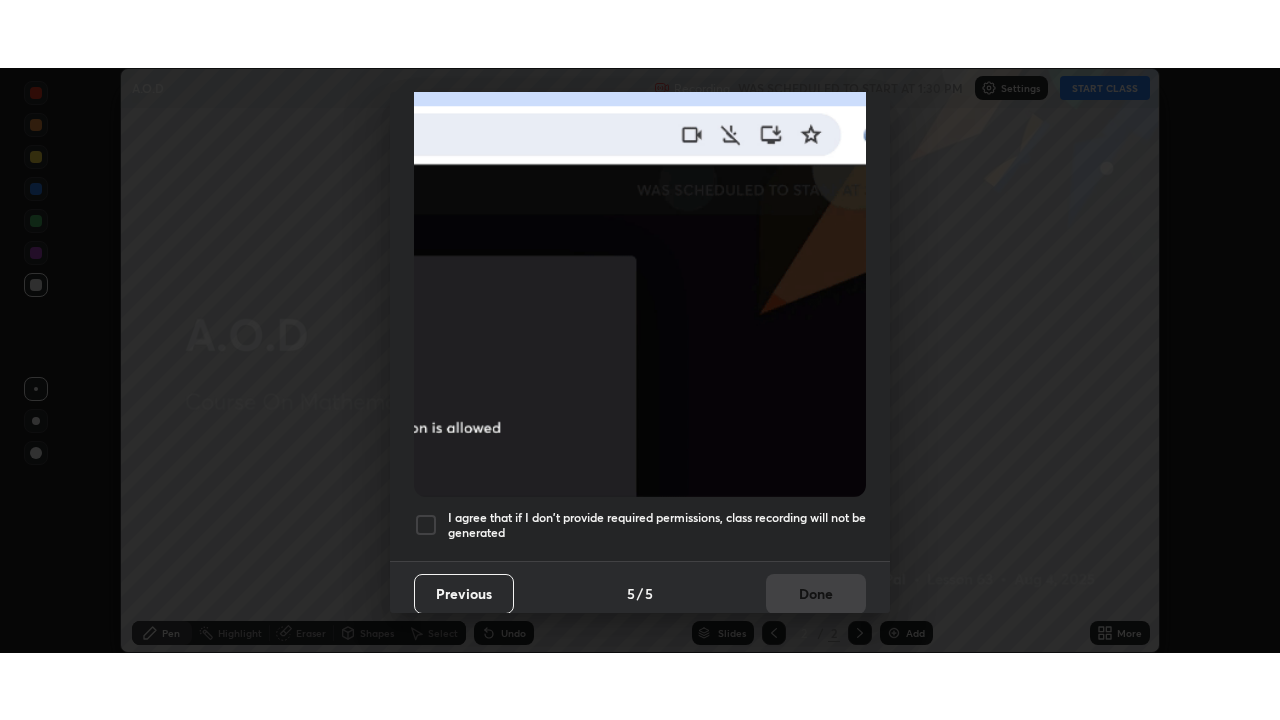 scroll, scrollTop: 478, scrollLeft: 0, axis: vertical 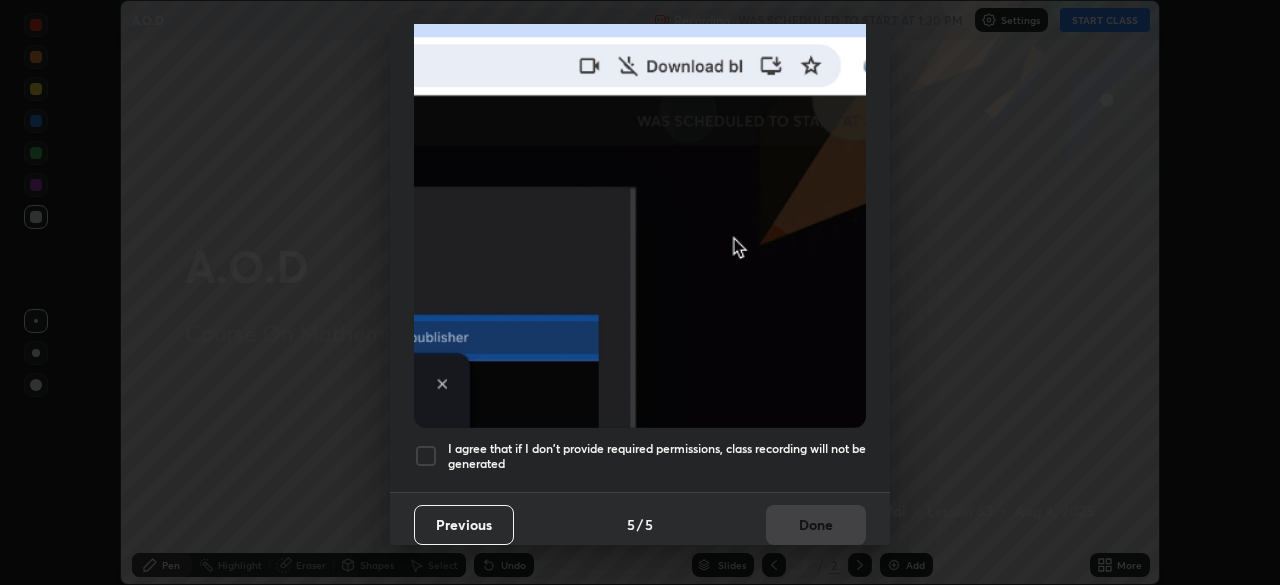 click at bounding box center [426, 456] 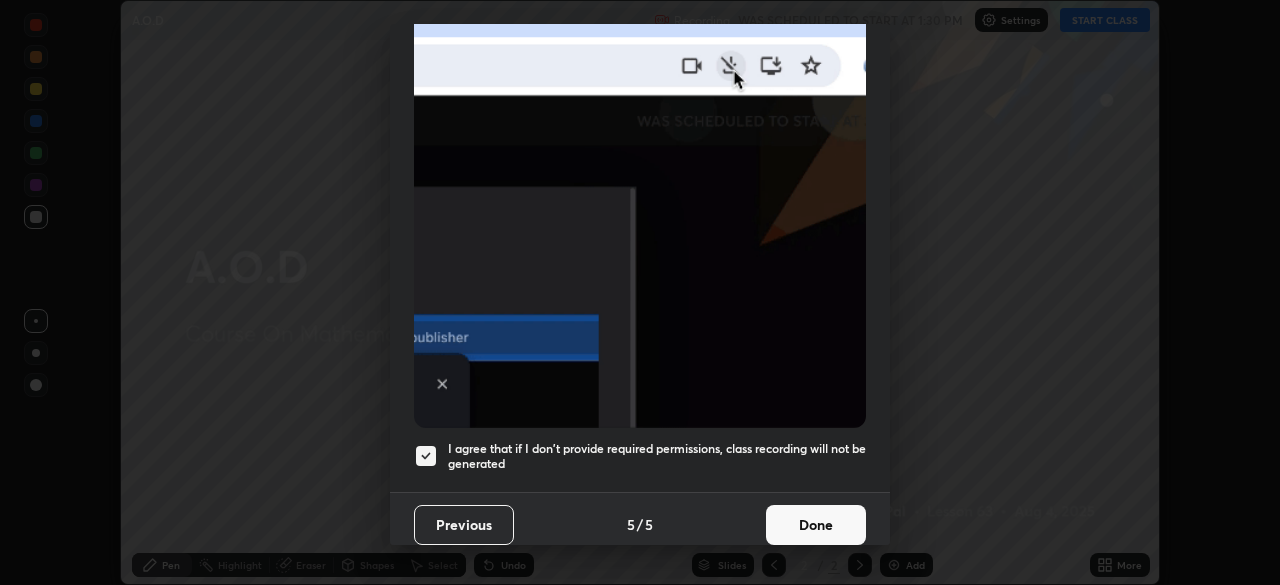 click on "Done" at bounding box center (816, 525) 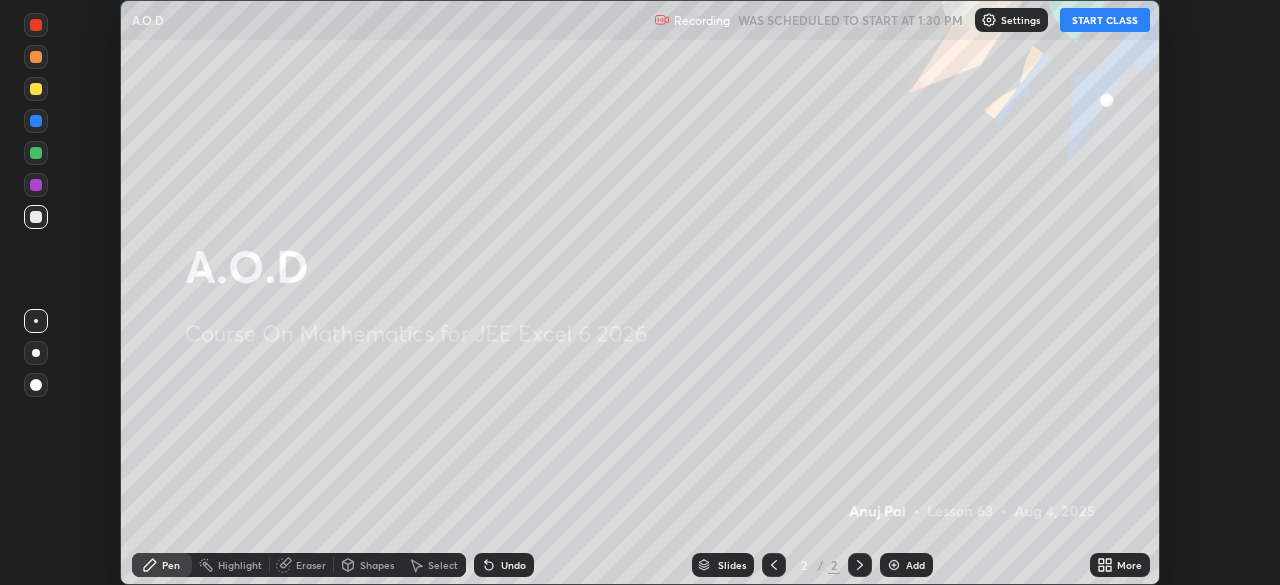 click on "START CLASS" at bounding box center (1105, 20) 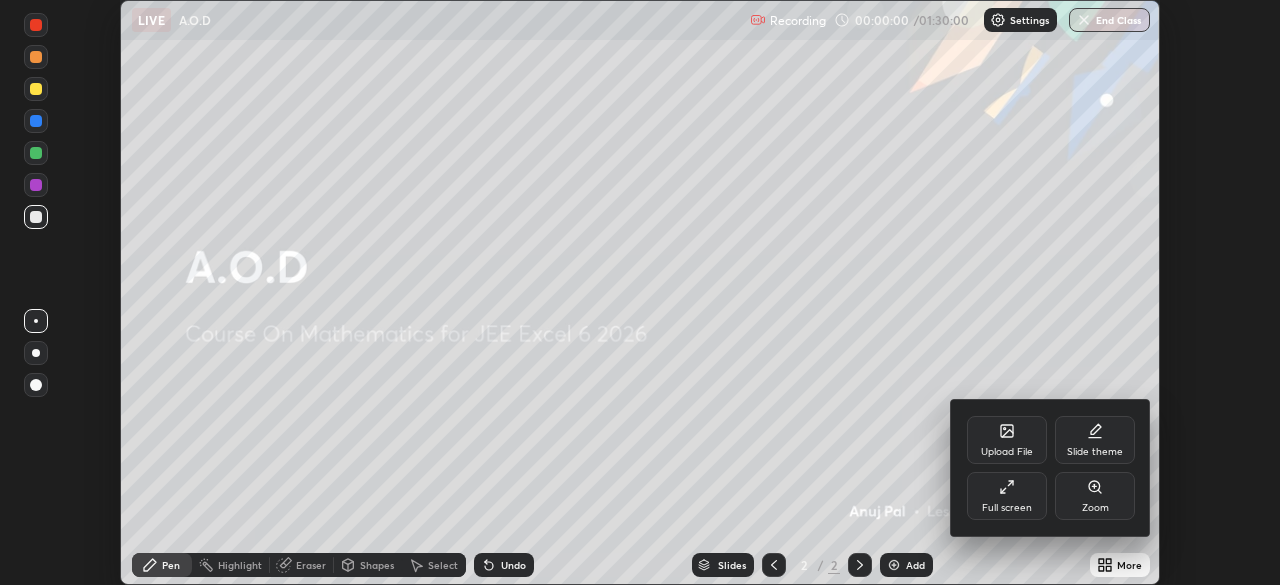 click on "Full screen" at bounding box center (1007, 496) 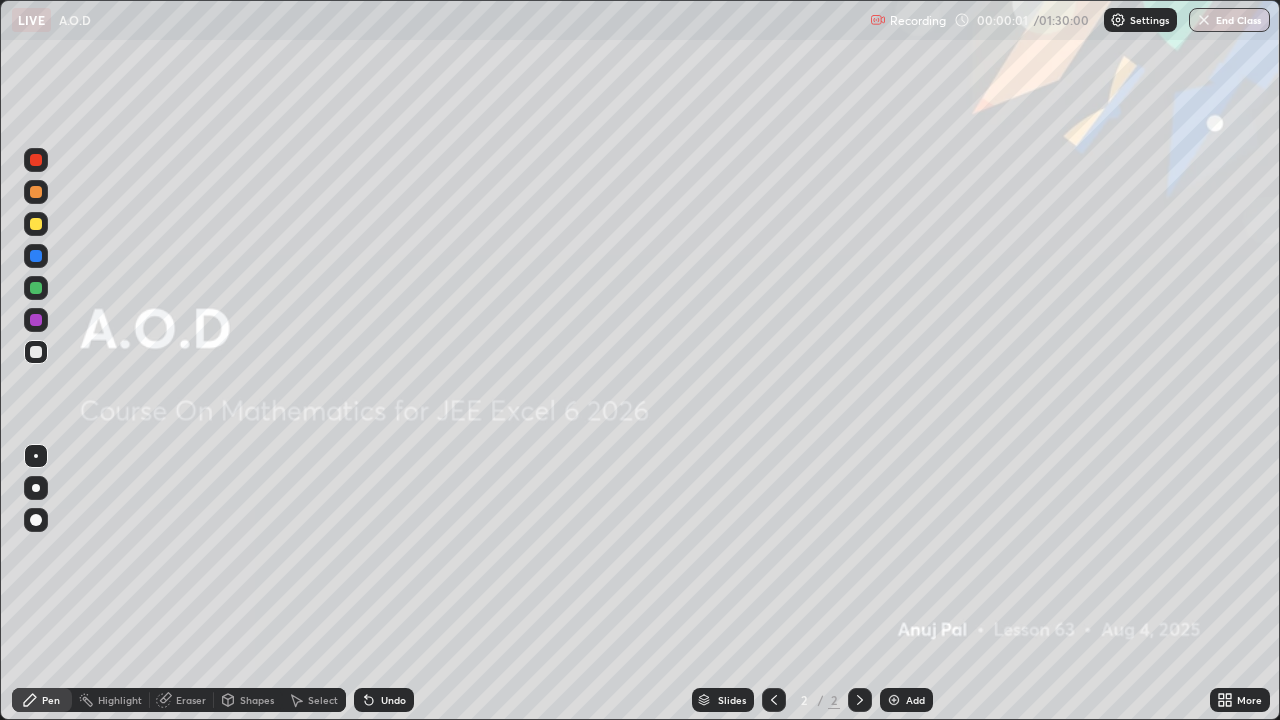 scroll, scrollTop: 99280, scrollLeft: 98720, axis: both 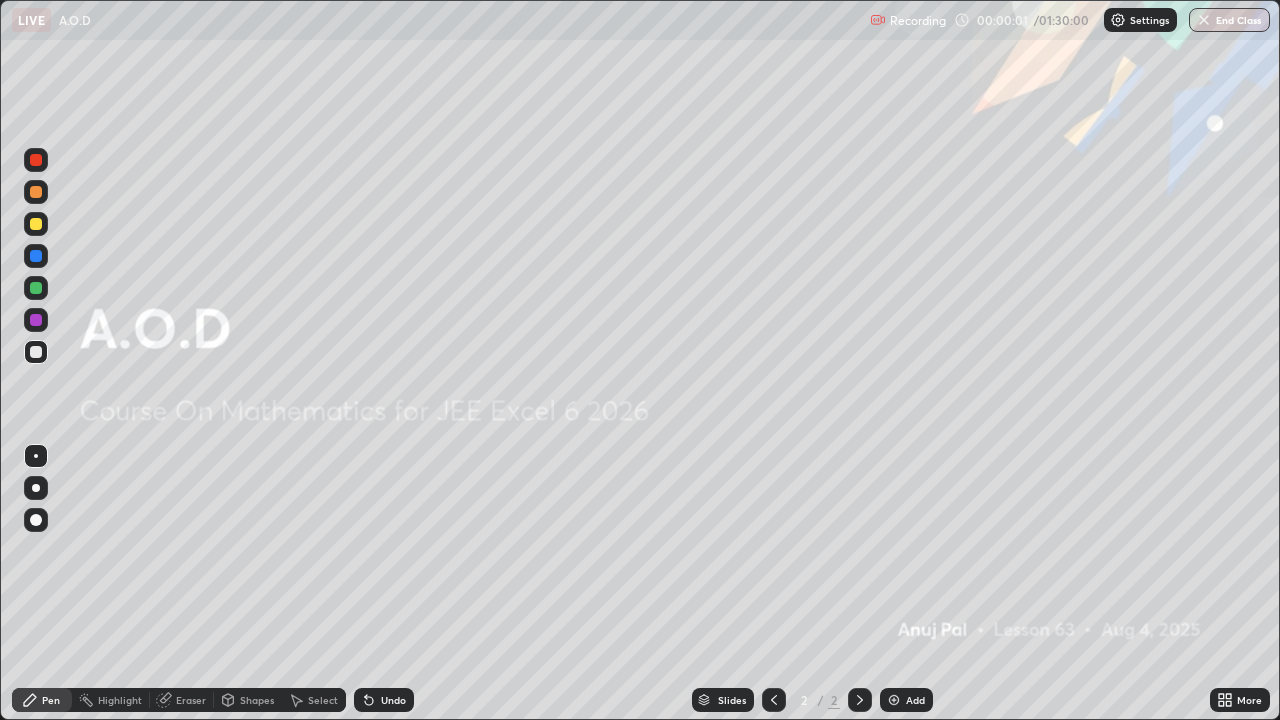 click on "Add" at bounding box center [915, 700] 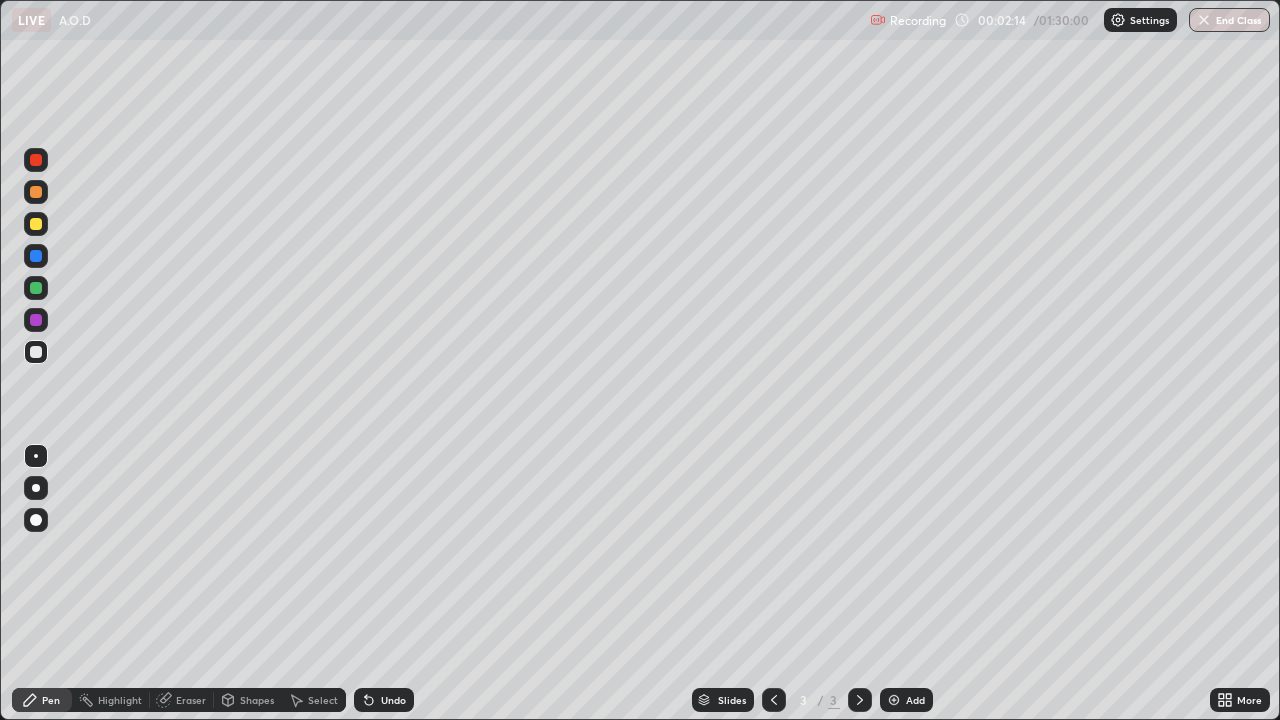click at bounding box center [36, 192] 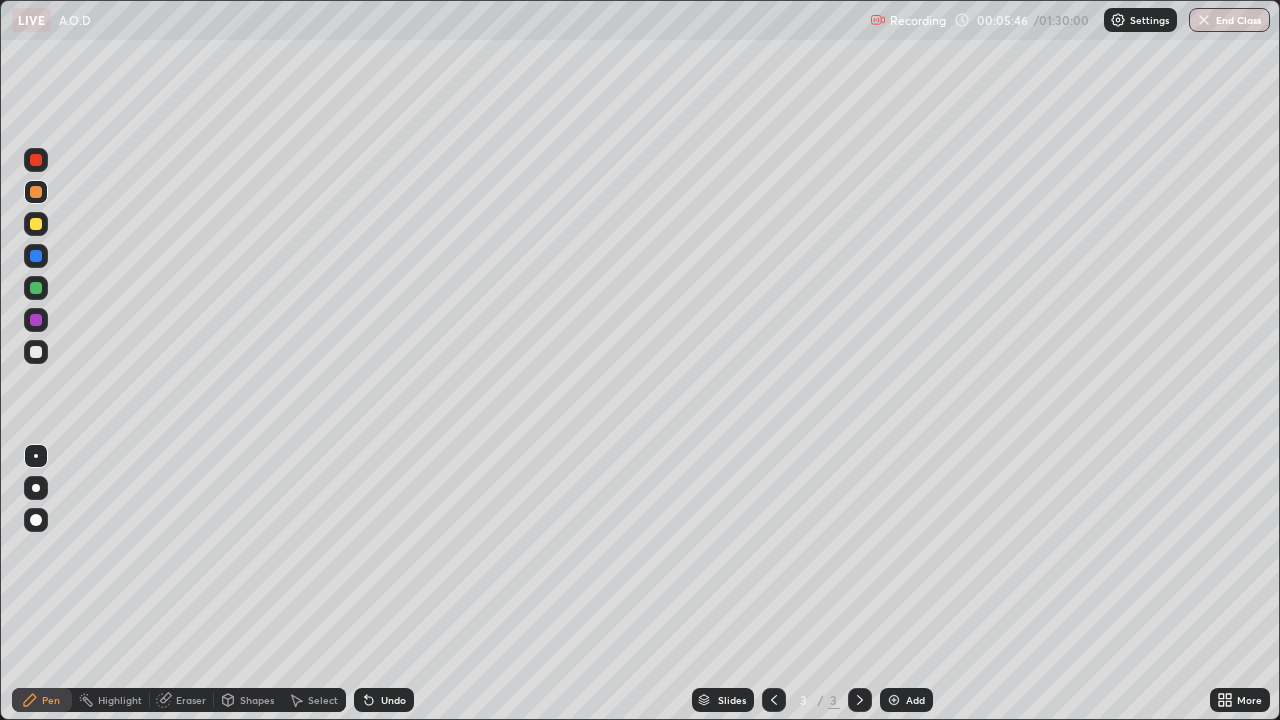 click at bounding box center [36, 352] 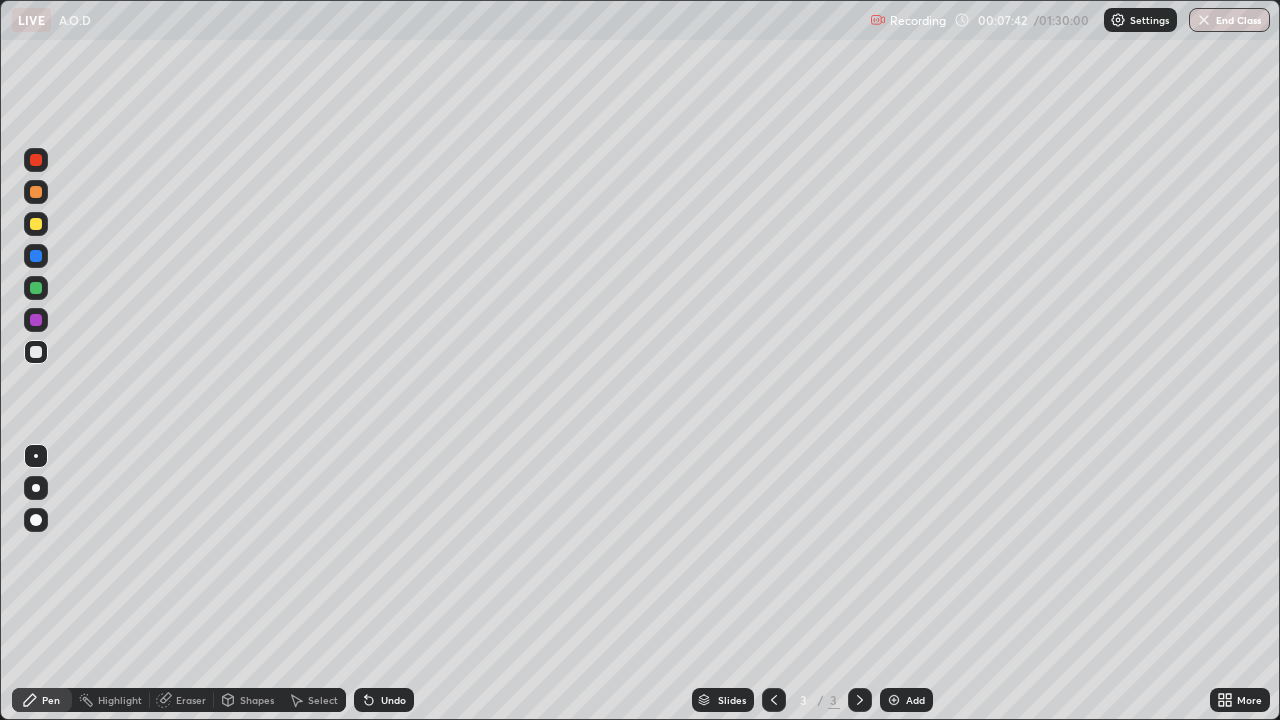 click at bounding box center (36, 224) 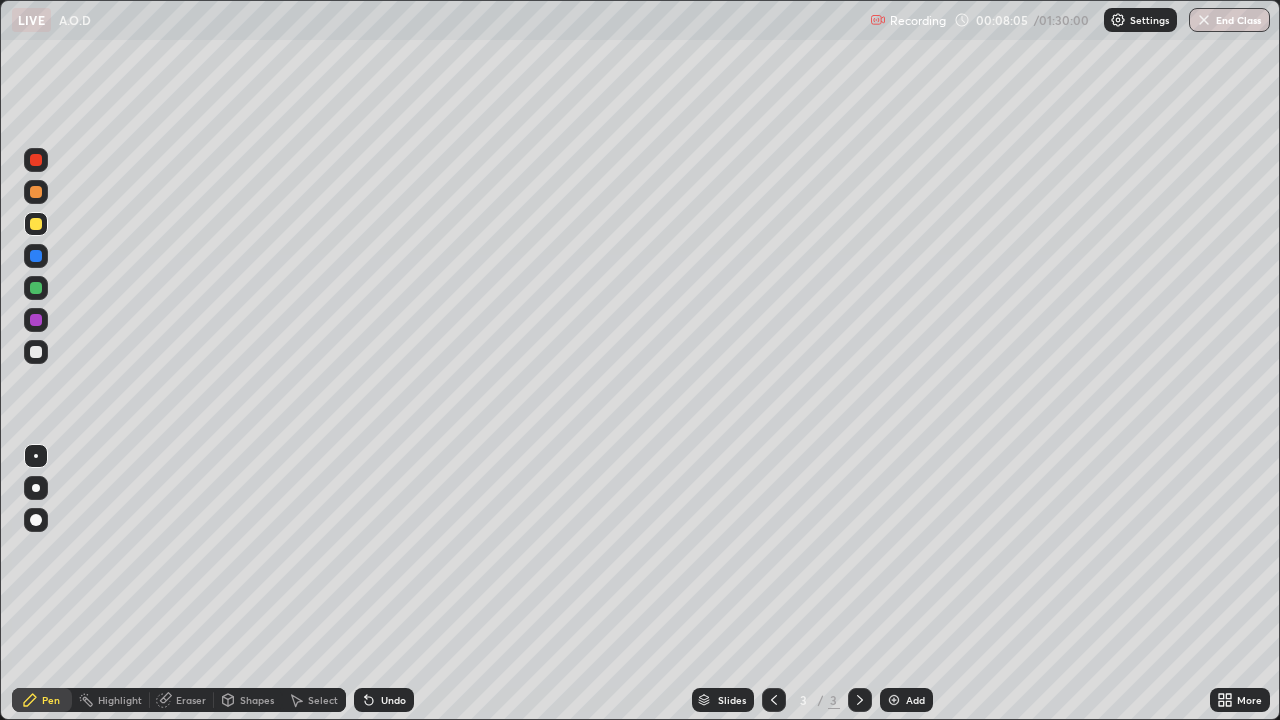 click at bounding box center [36, 352] 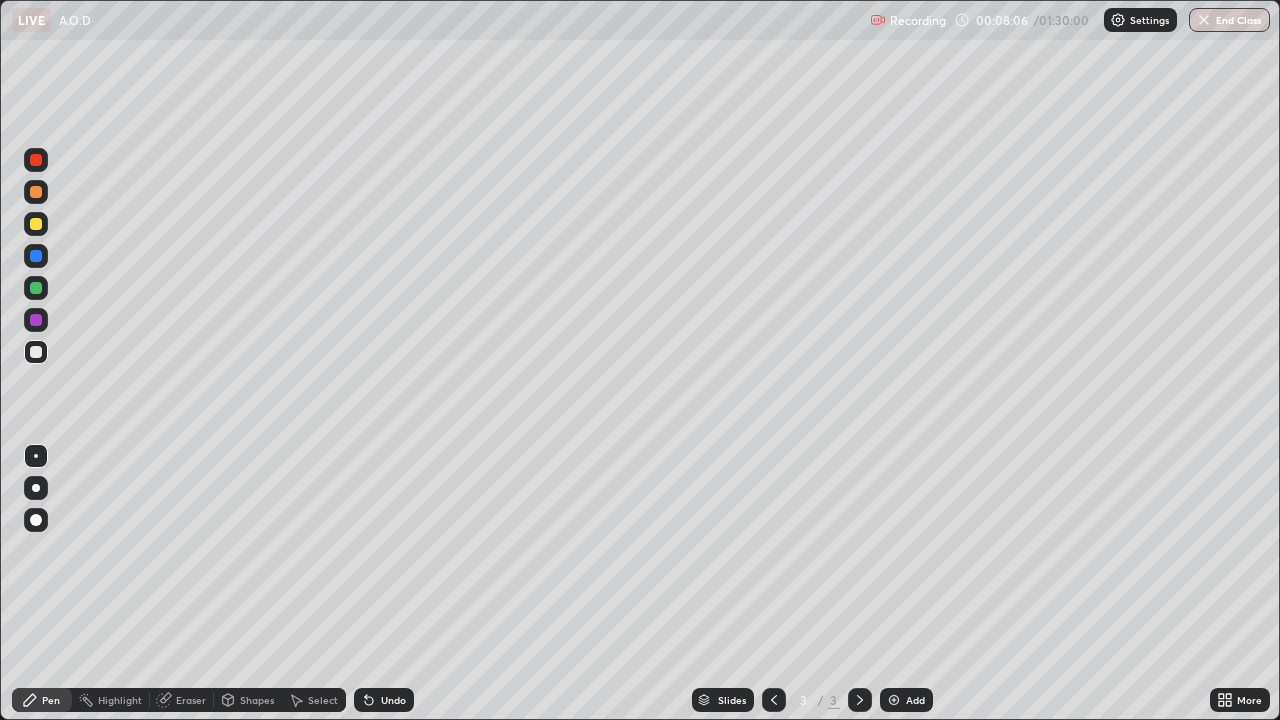 click at bounding box center (894, 700) 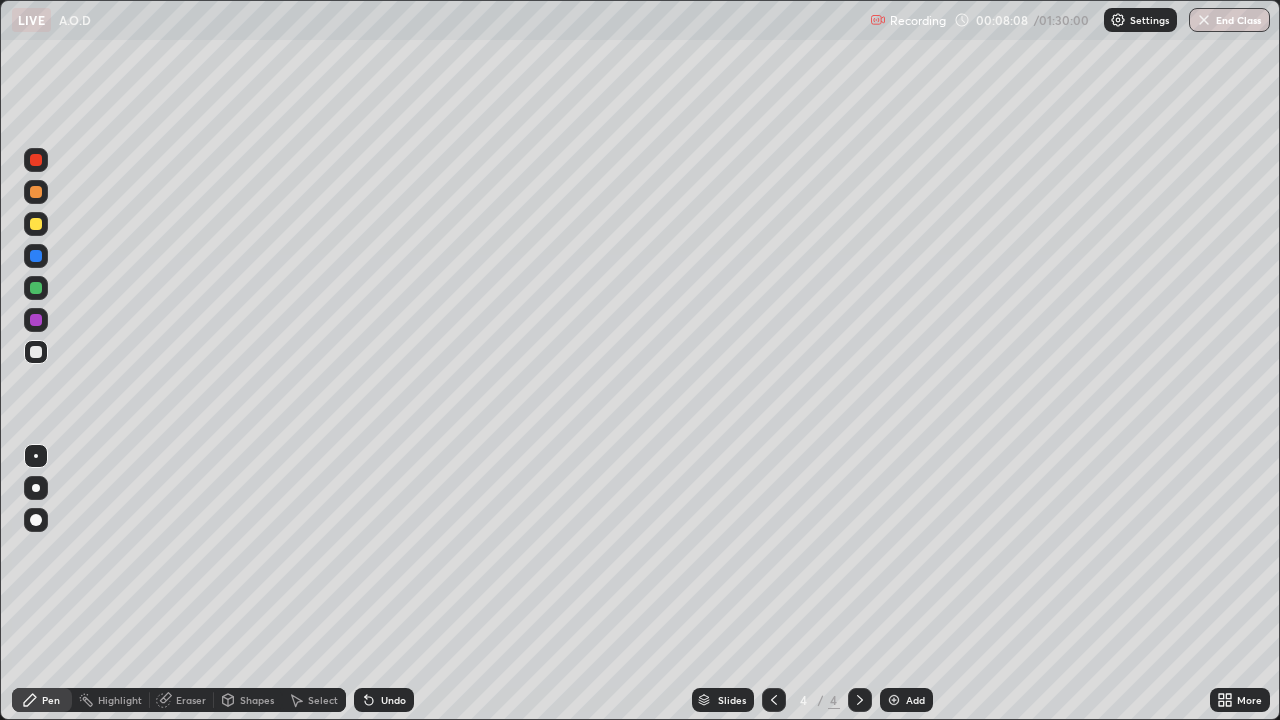 click at bounding box center [36, 288] 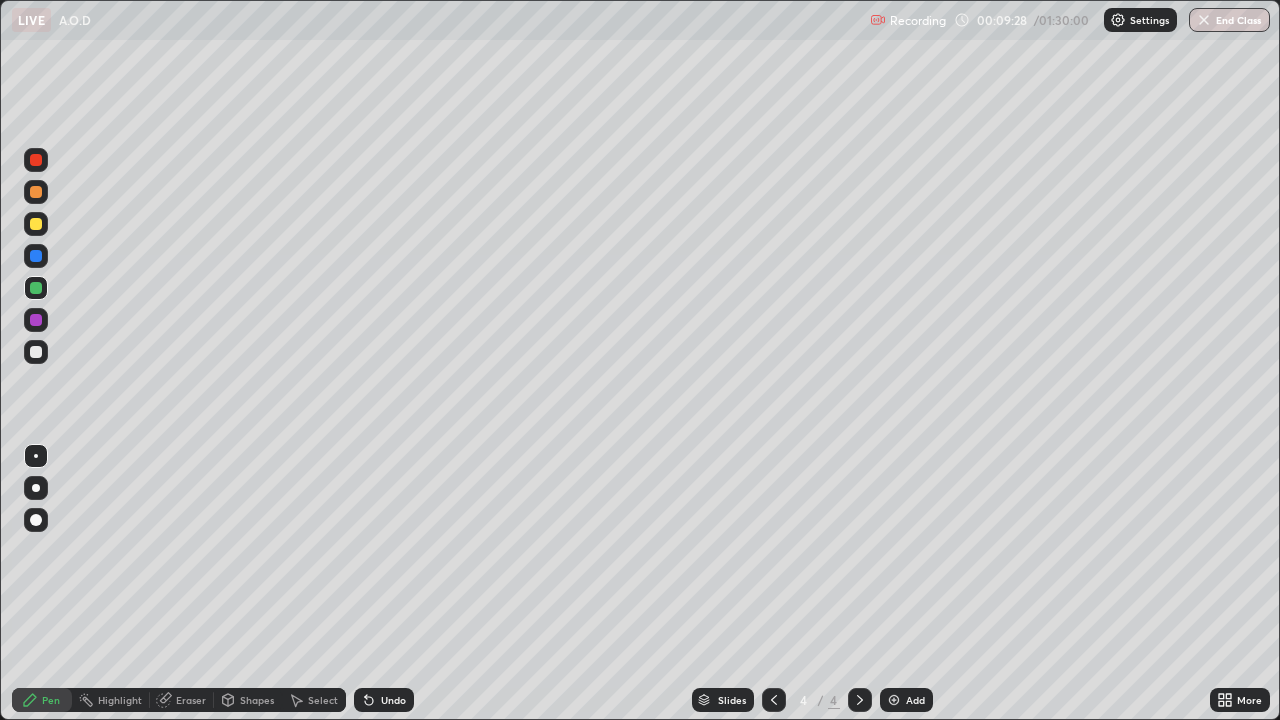 click at bounding box center (36, 352) 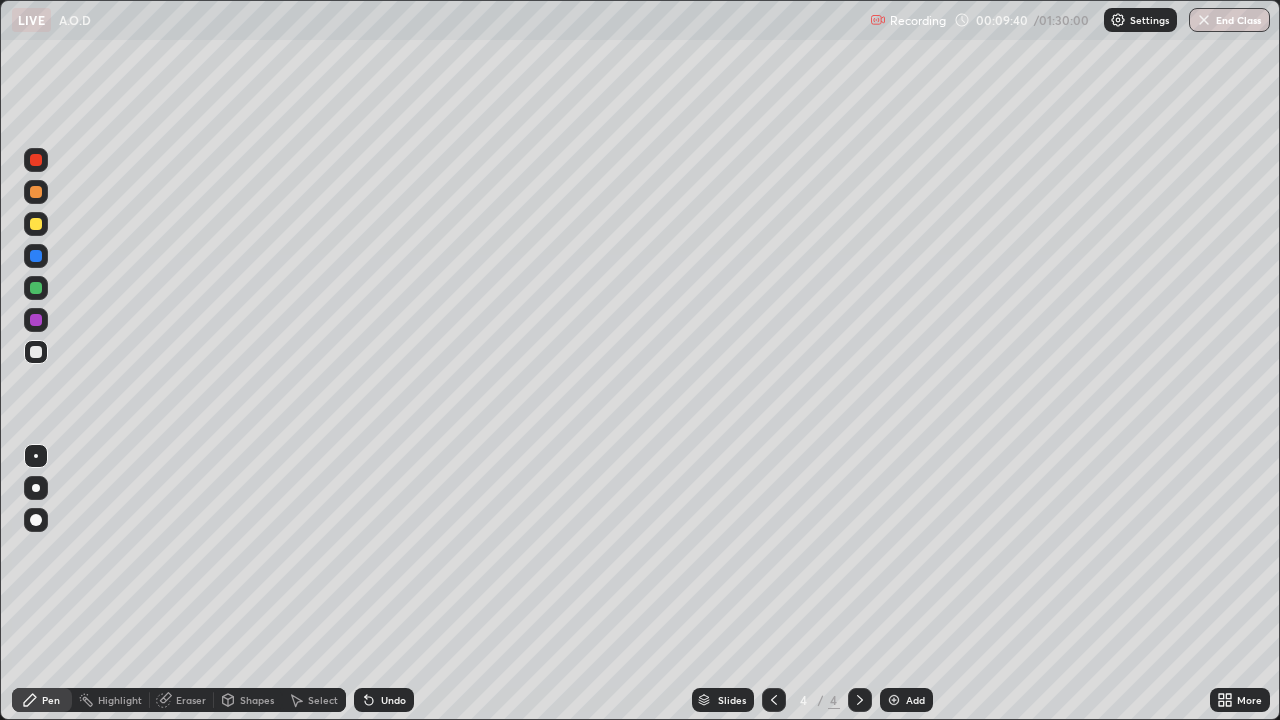 click at bounding box center (36, 224) 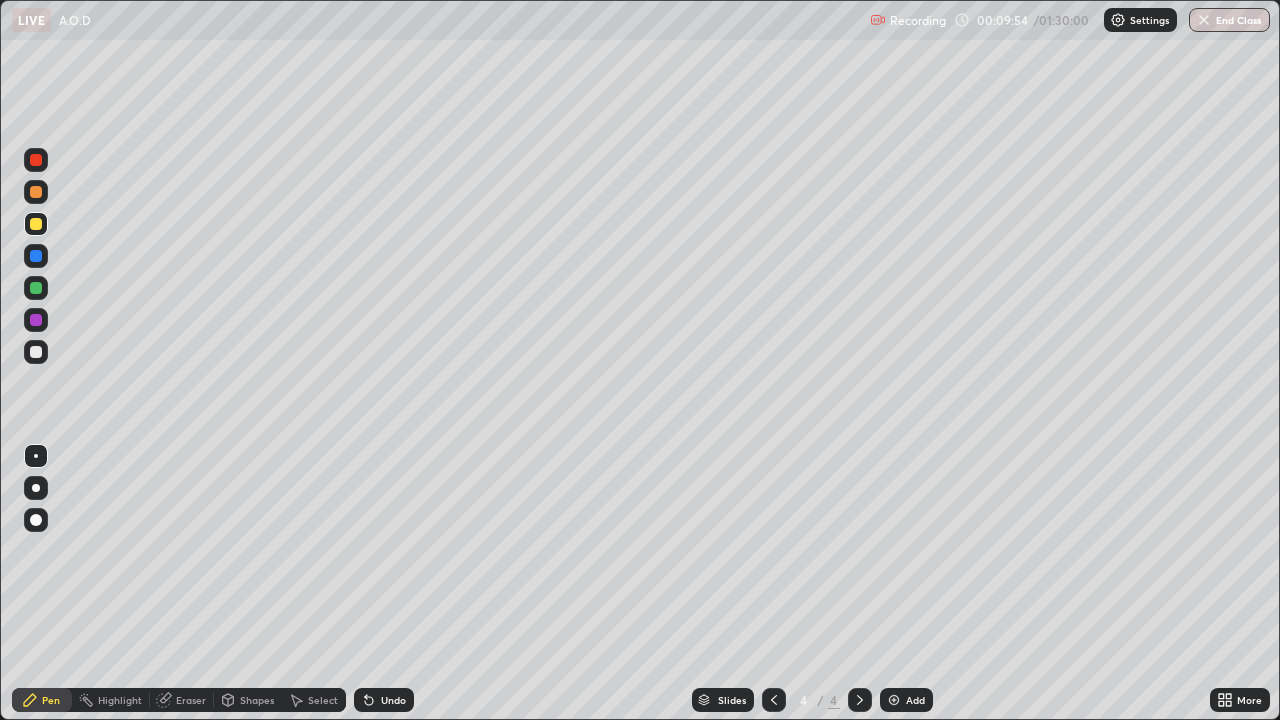 click on "Undo" at bounding box center (393, 700) 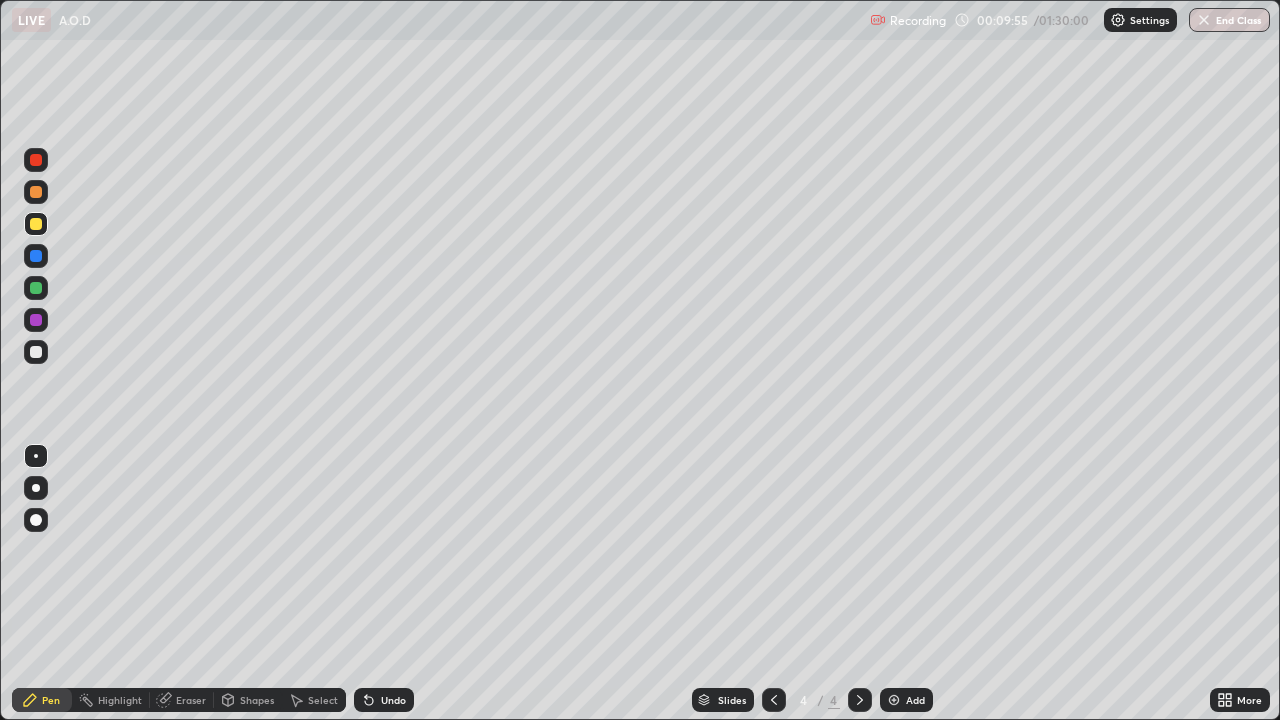 click on "Undo" at bounding box center (393, 700) 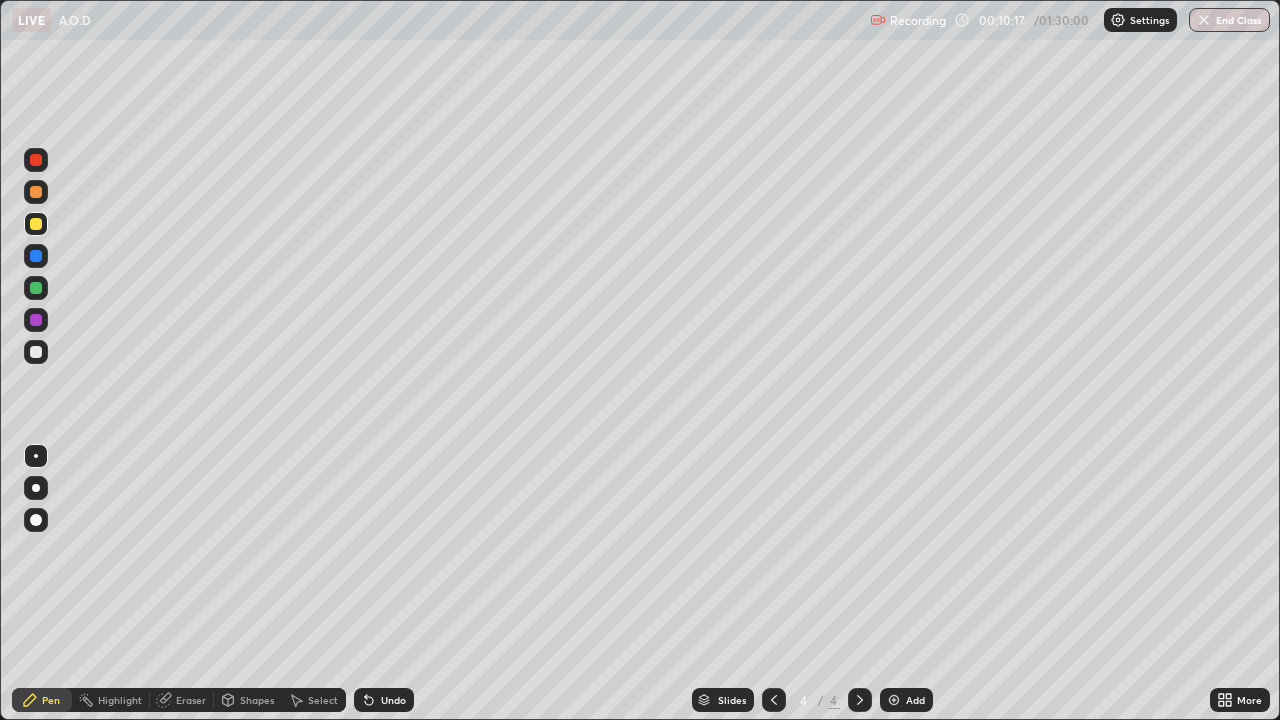 click on "Undo" at bounding box center (393, 700) 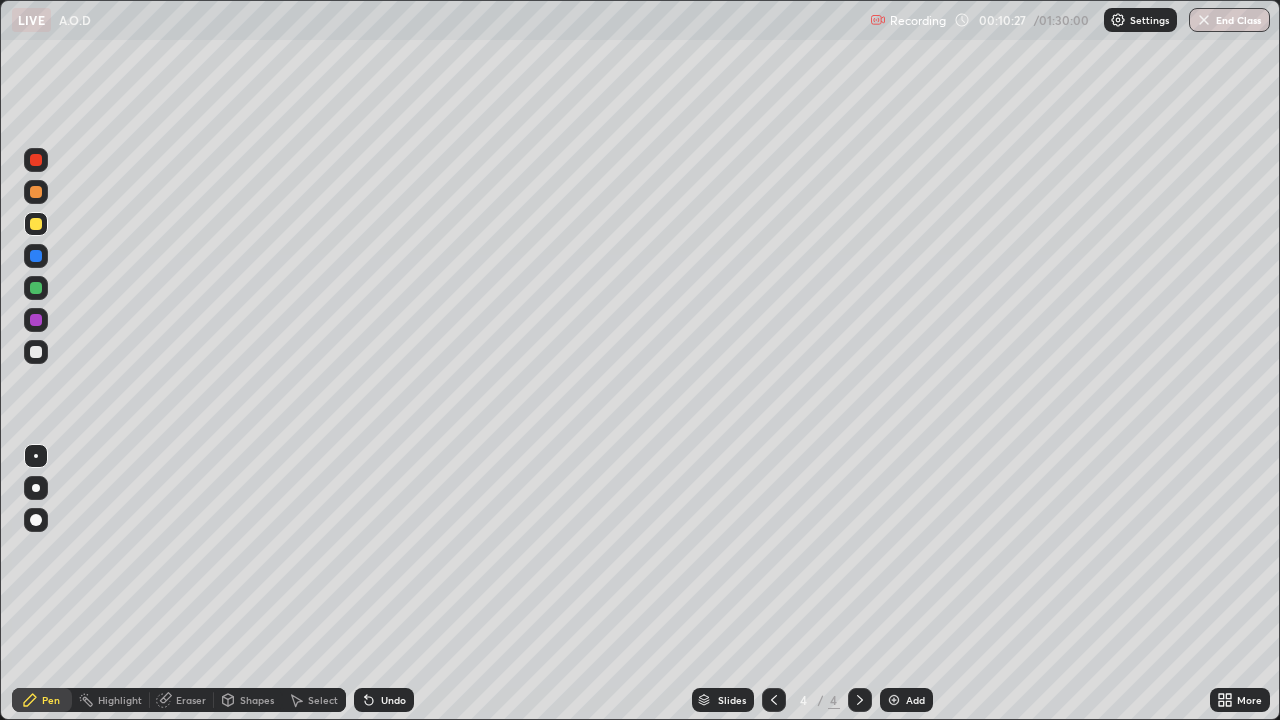 click at bounding box center (36, 352) 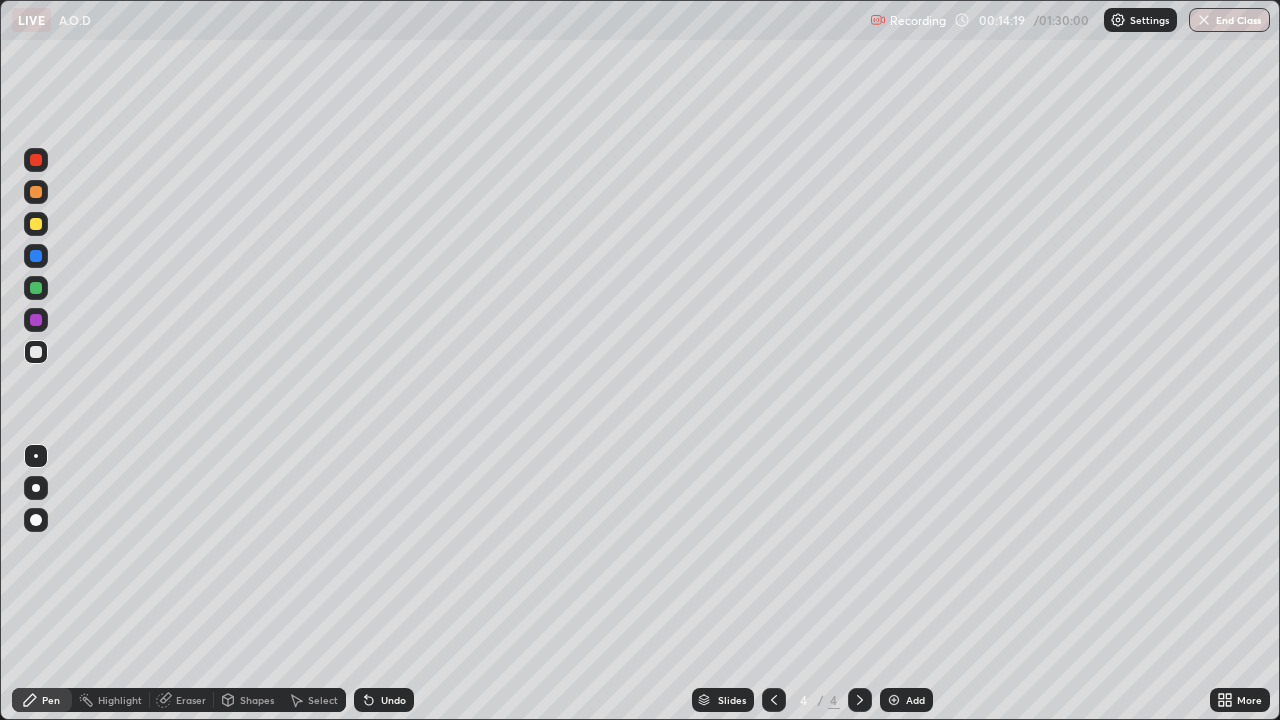 click on "Undo" at bounding box center (384, 700) 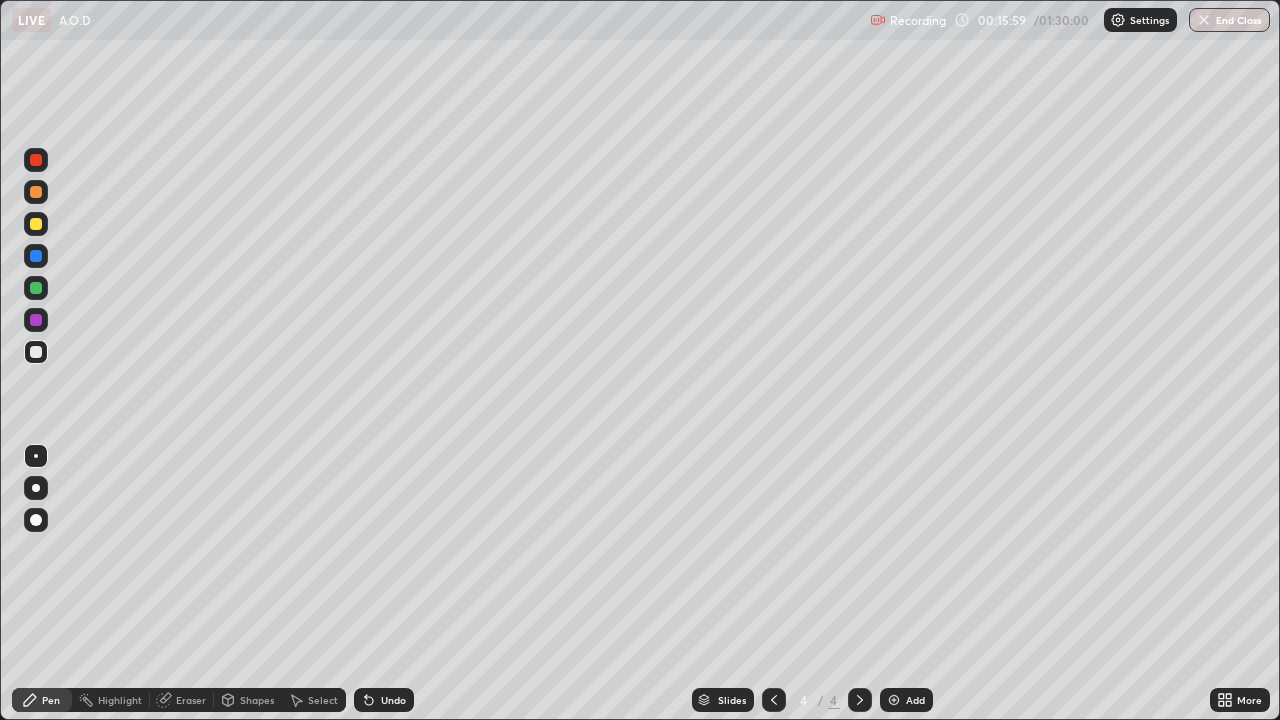 click at bounding box center [36, 192] 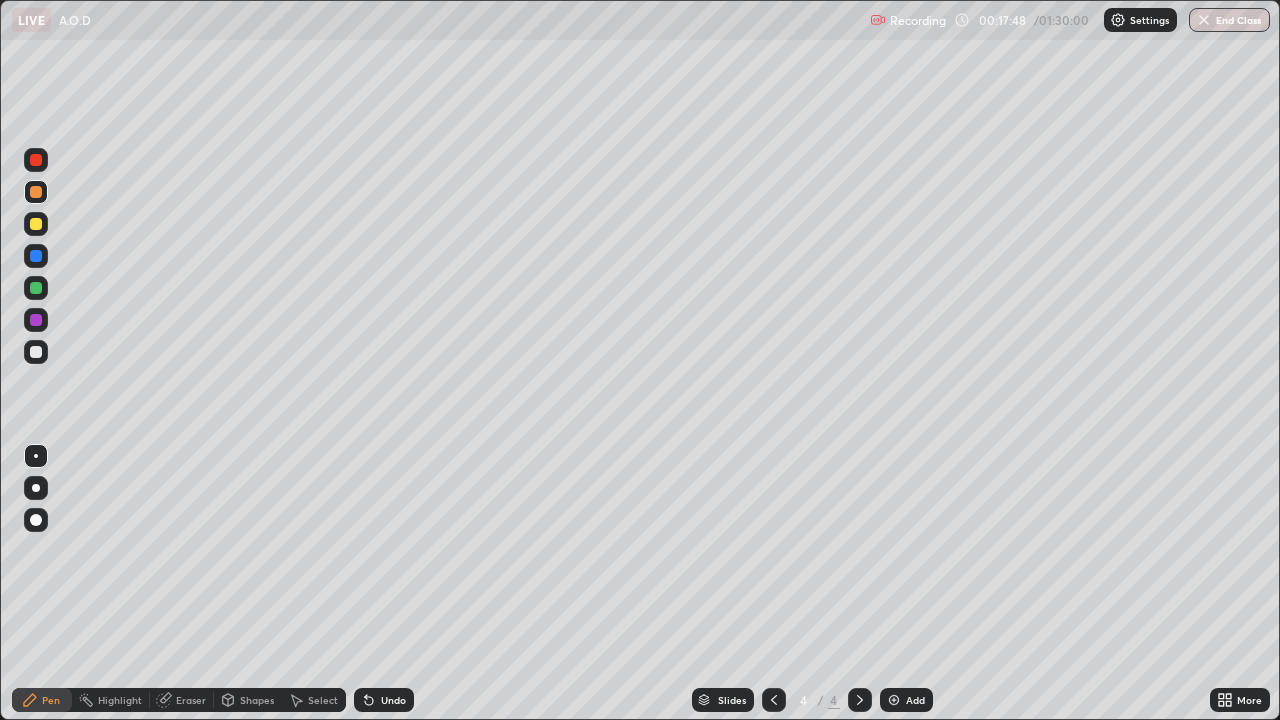 click at bounding box center (894, 700) 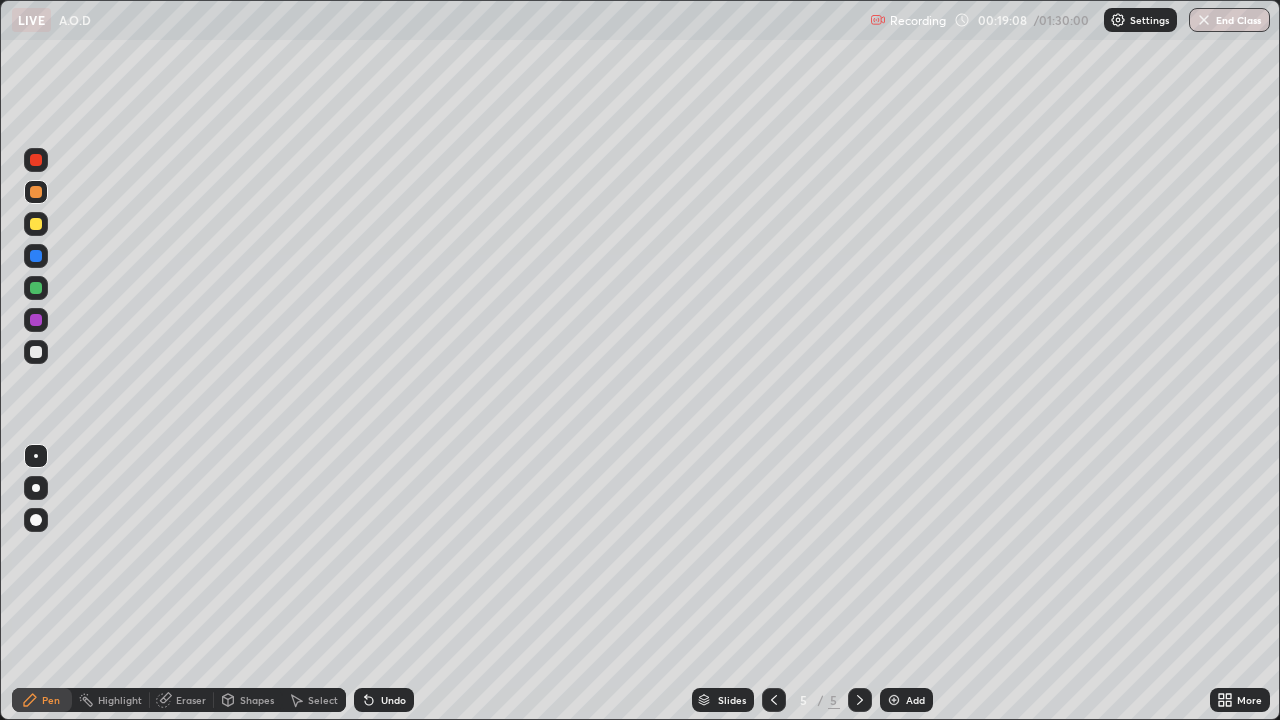click on "Undo" at bounding box center [393, 700] 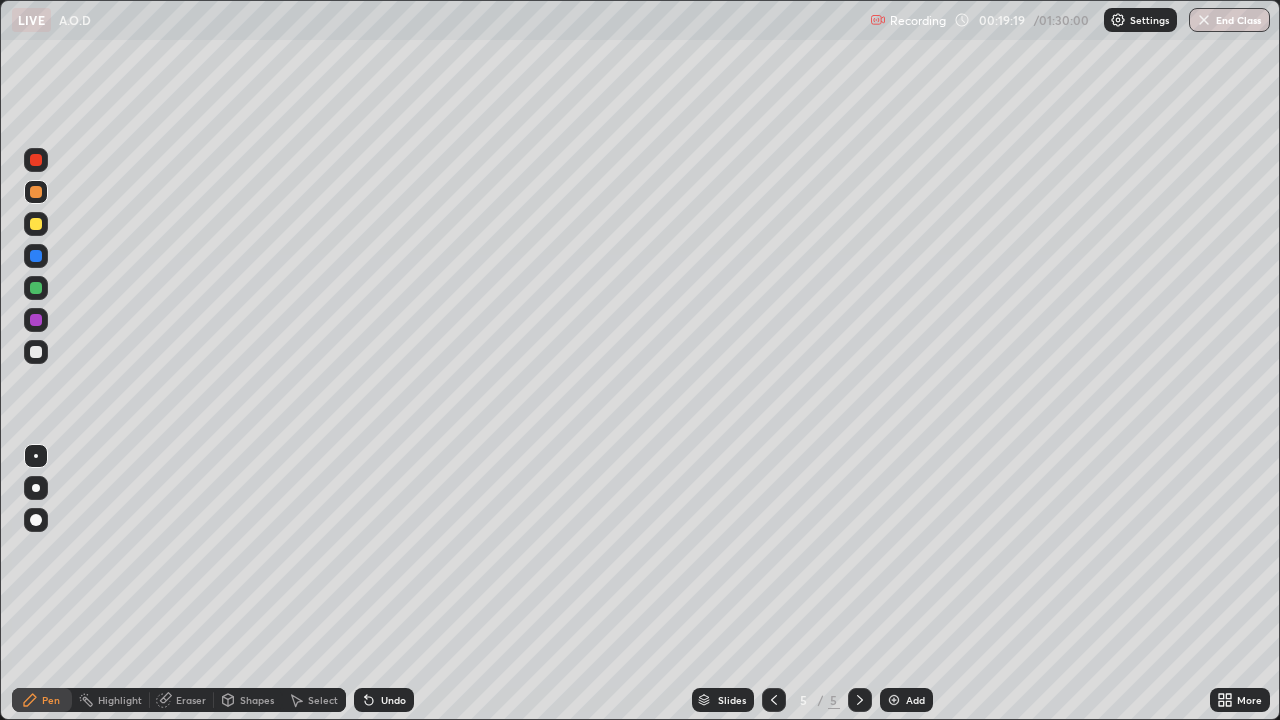 click at bounding box center [36, 352] 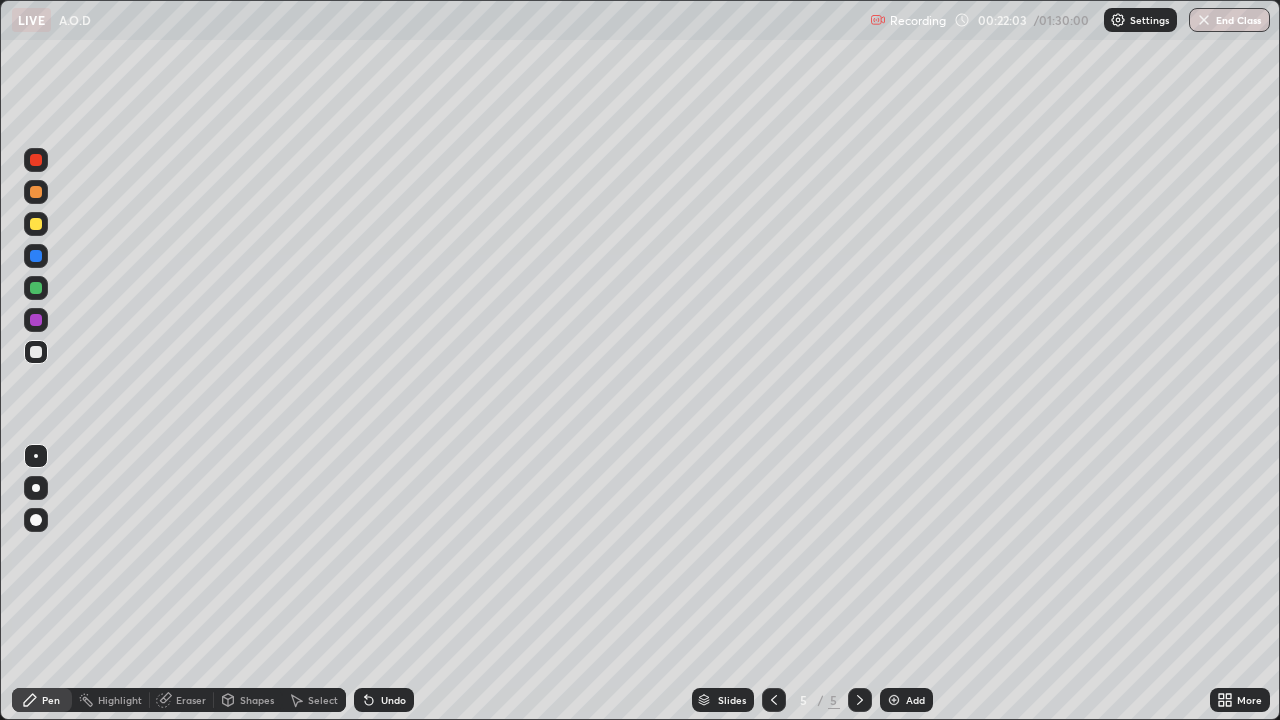 click at bounding box center (36, 288) 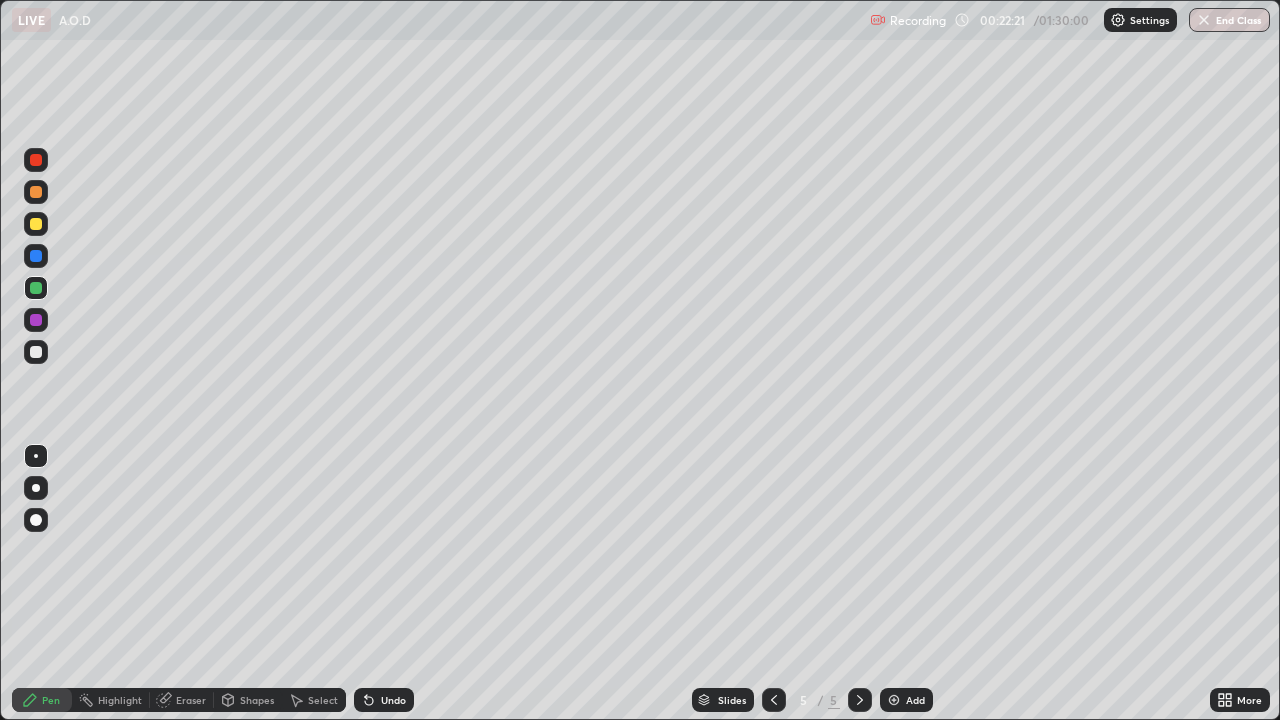 click at bounding box center (36, 320) 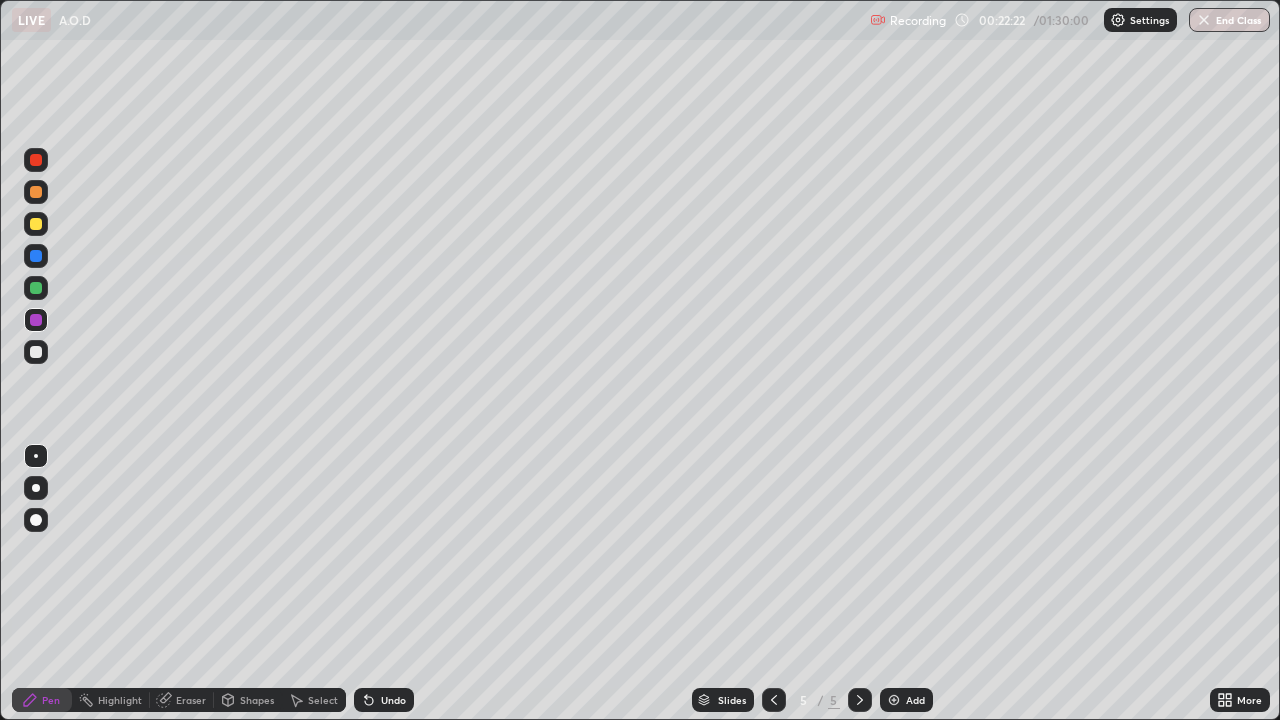 click at bounding box center [36, 256] 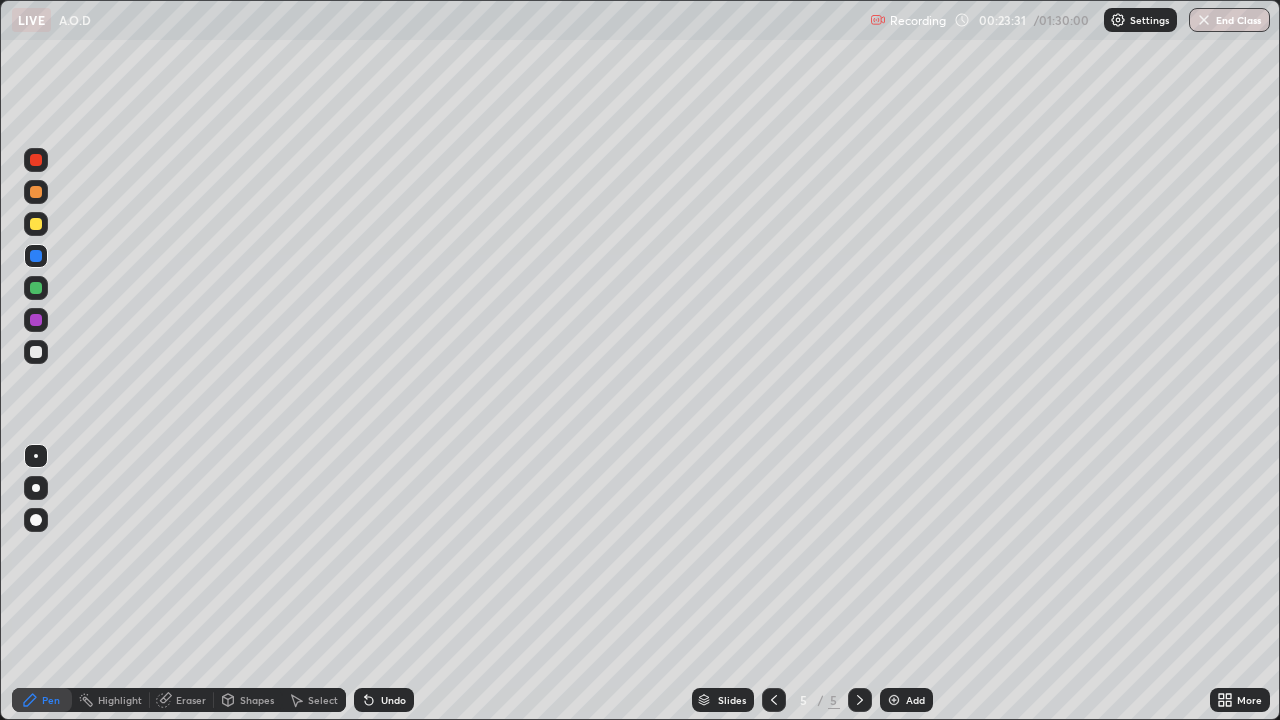 click at bounding box center [36, 352] 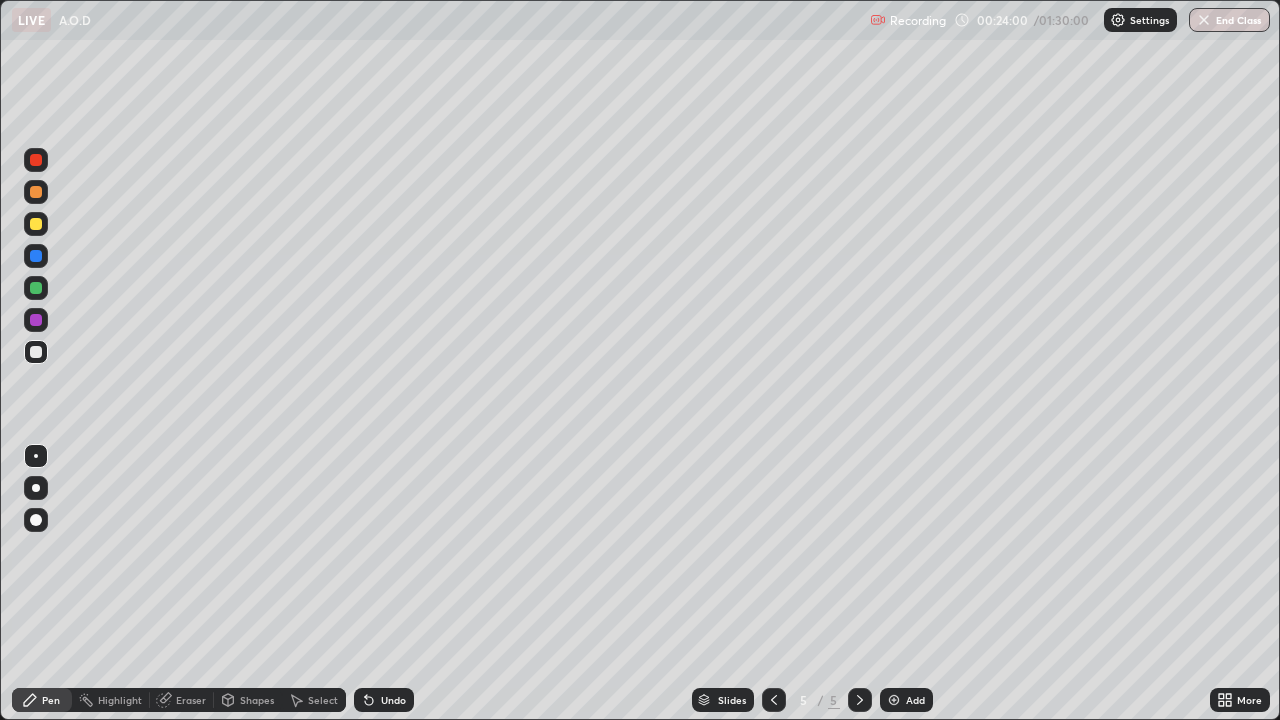 click on "Undo" at bounding box center [393, 700] 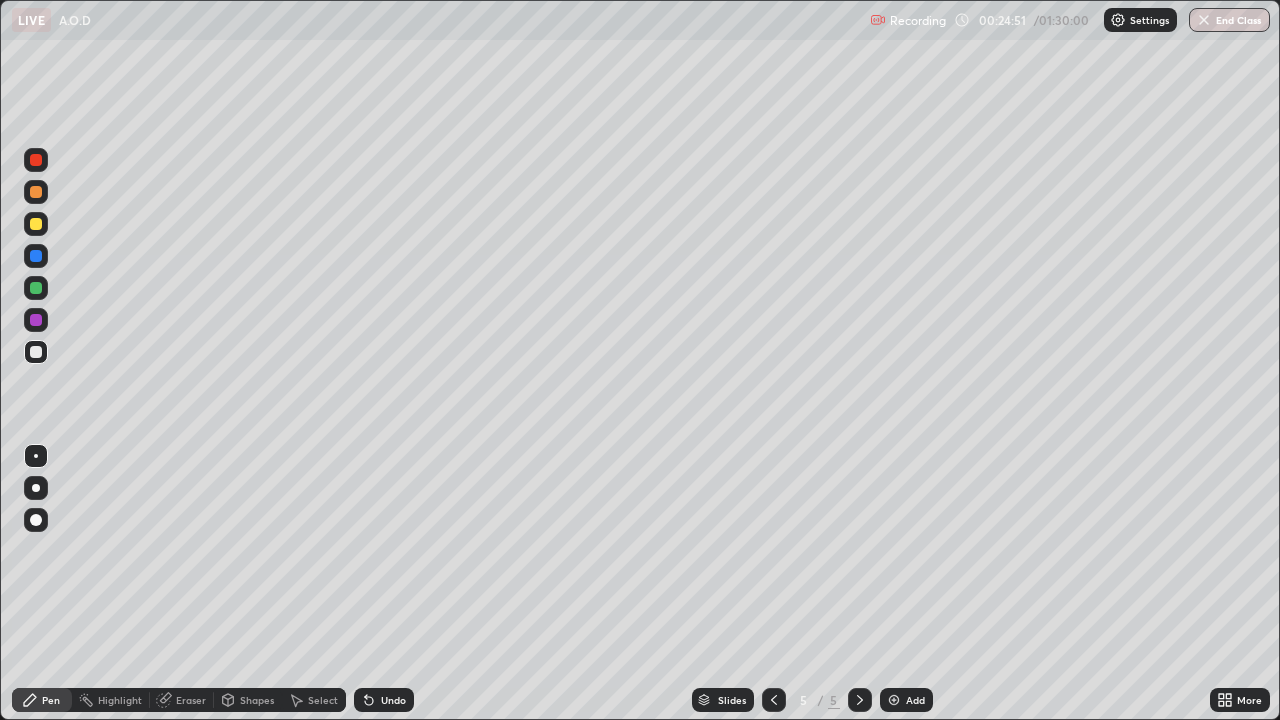 click on "Undo" at bounding box center (393, 700) 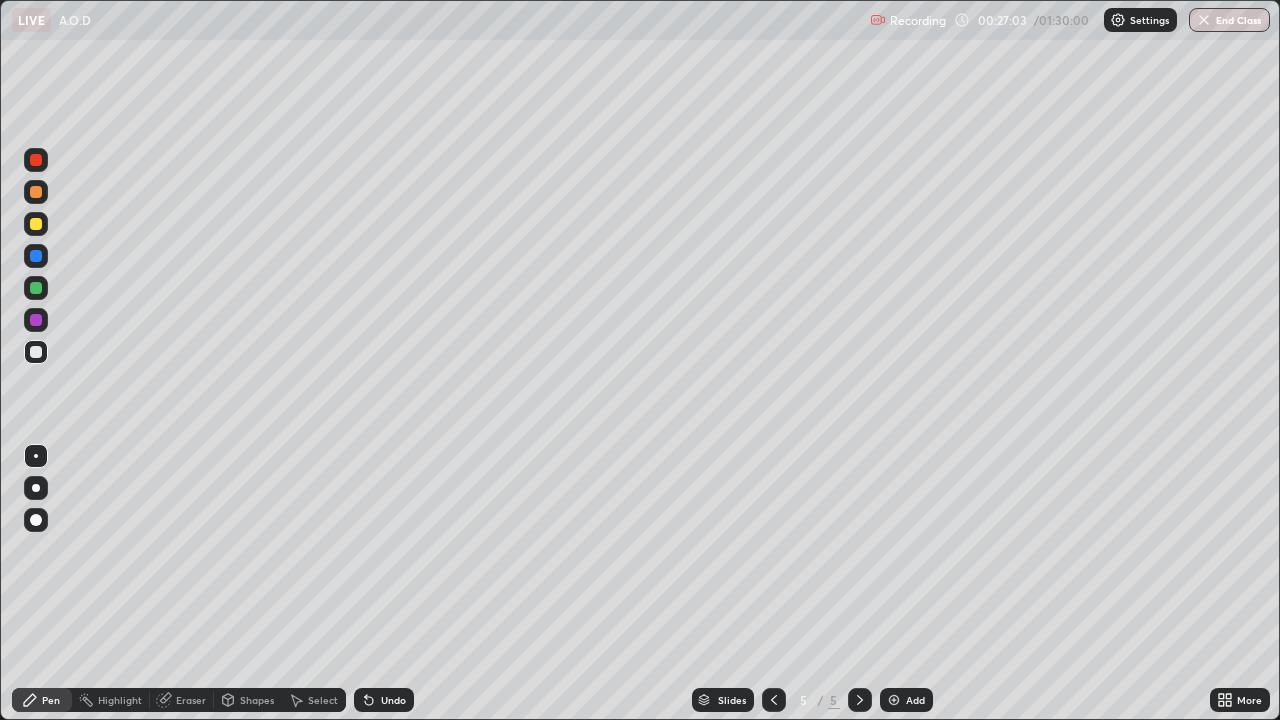 click at bounding box center (36, 224) 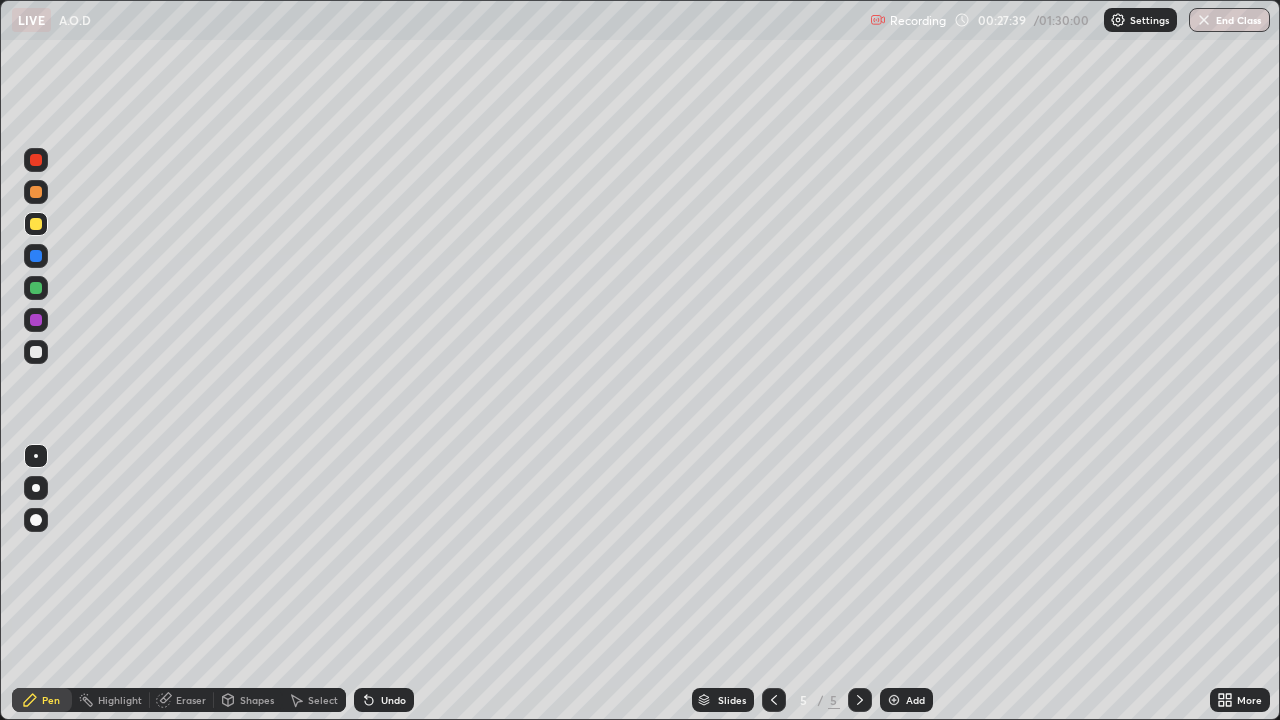 click at bounding box center [894, 700] 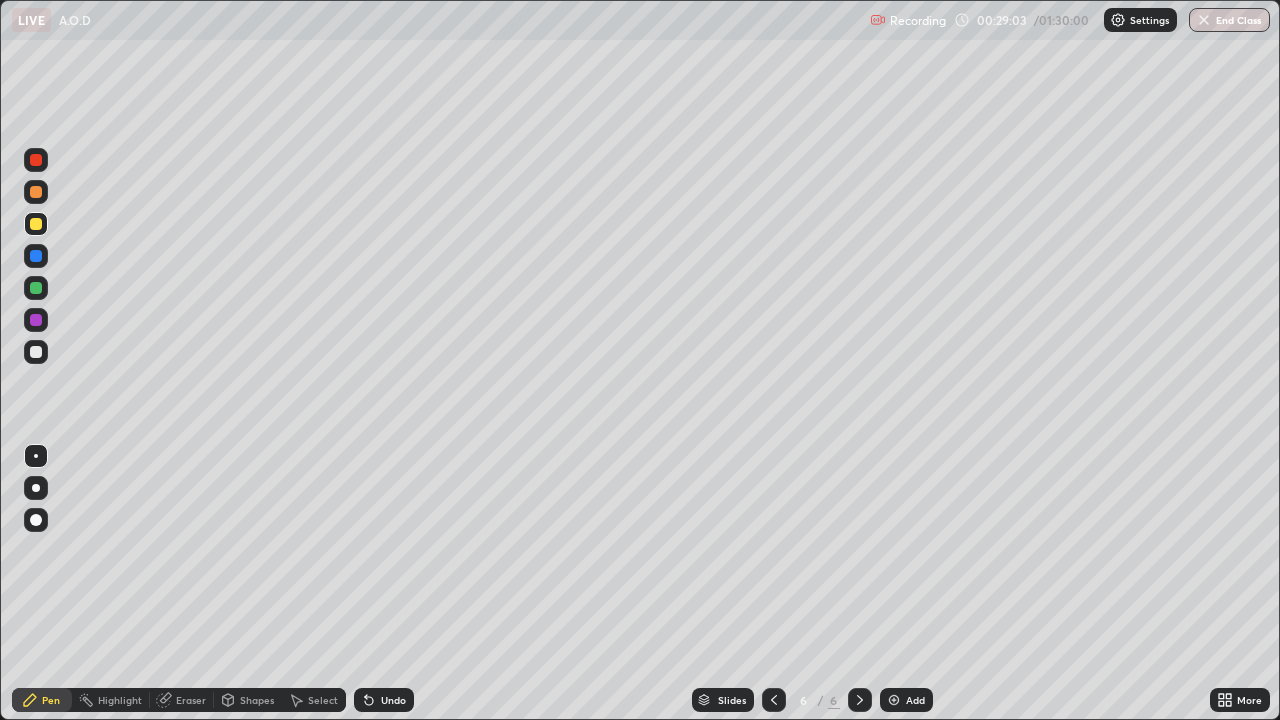 click on "Undo" at bounding box center (384, 700) 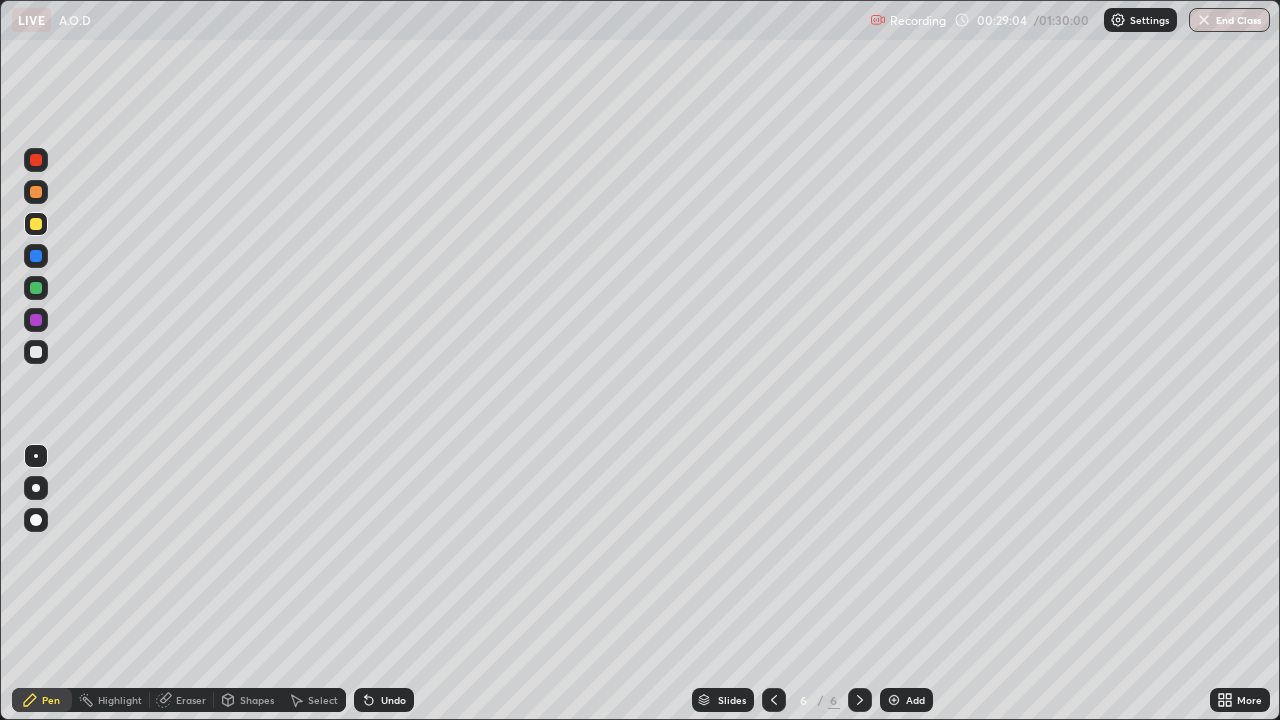 click on "Undo" at bounding box center (384, 700) 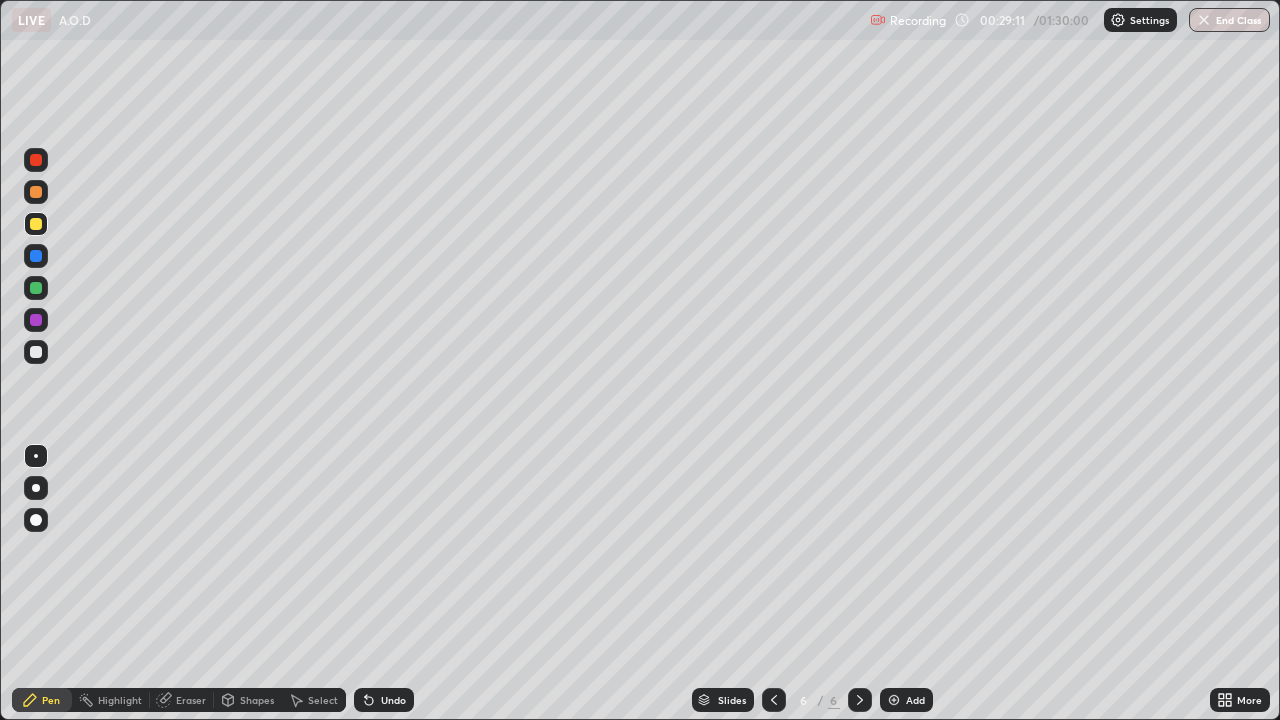 click at bounding box center (36, 352) 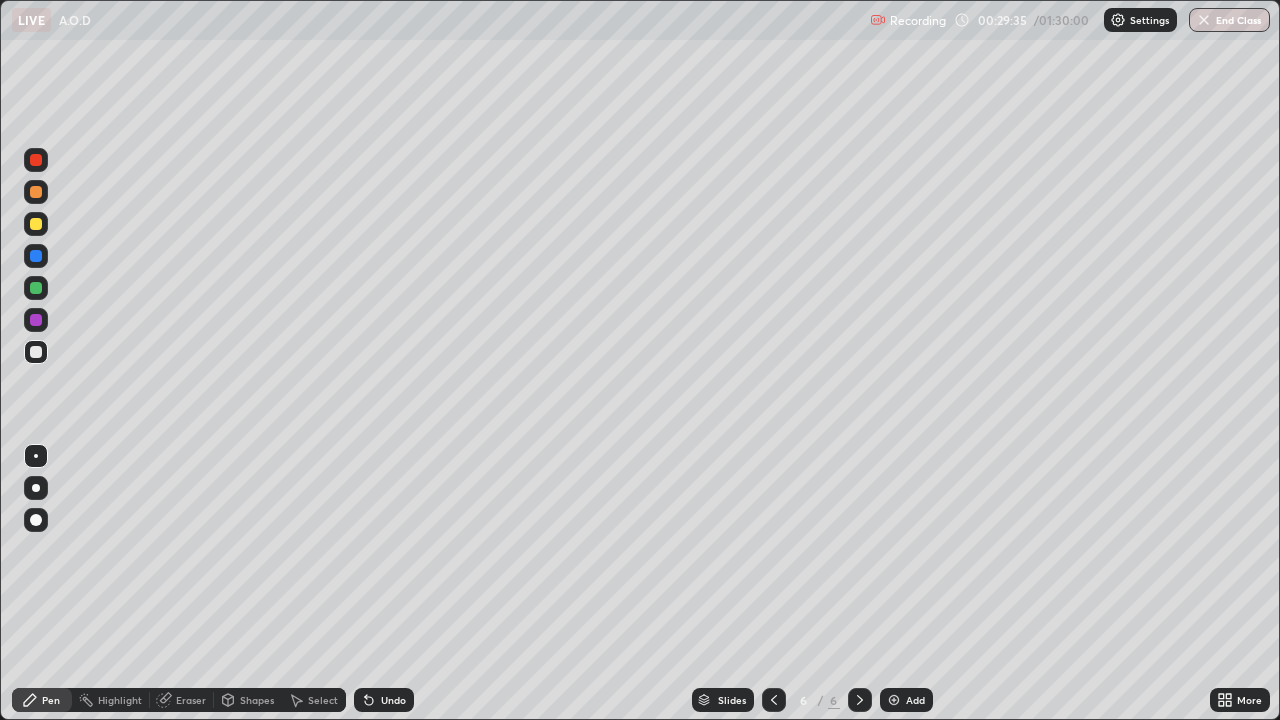 click at bounding box center [36, 288] 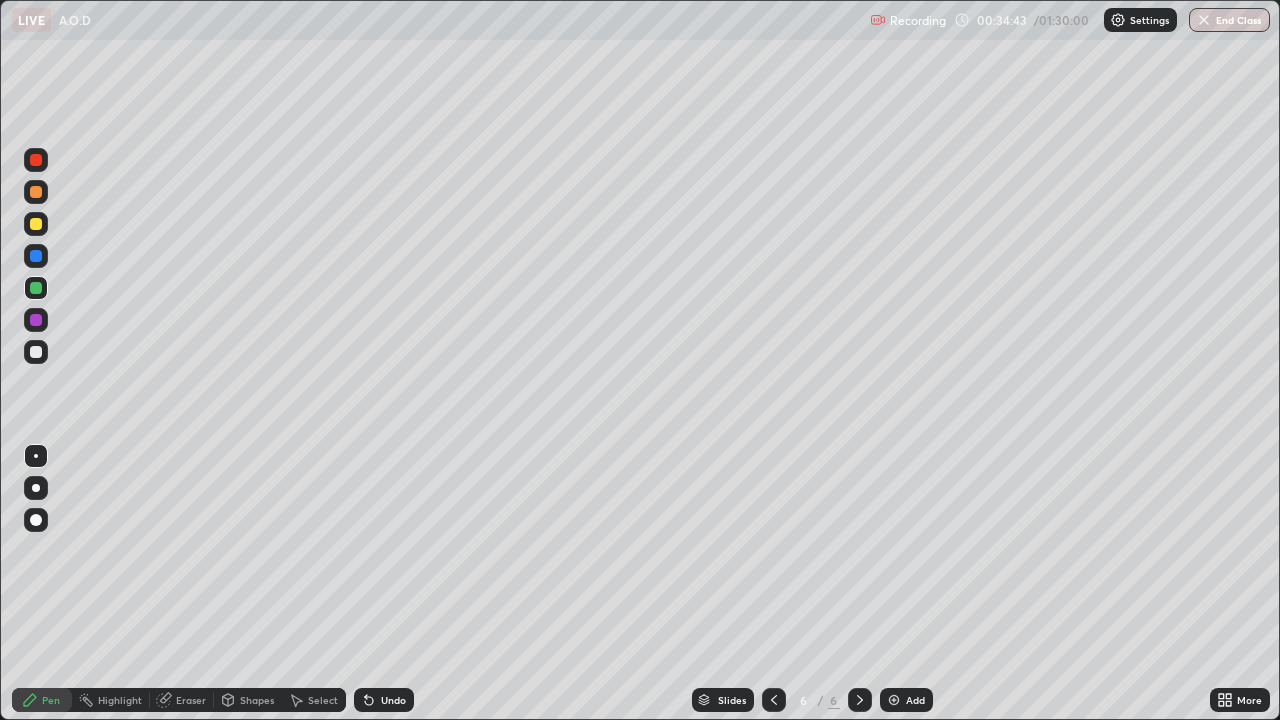 click on "Undo" at bounding box center [393, 700] 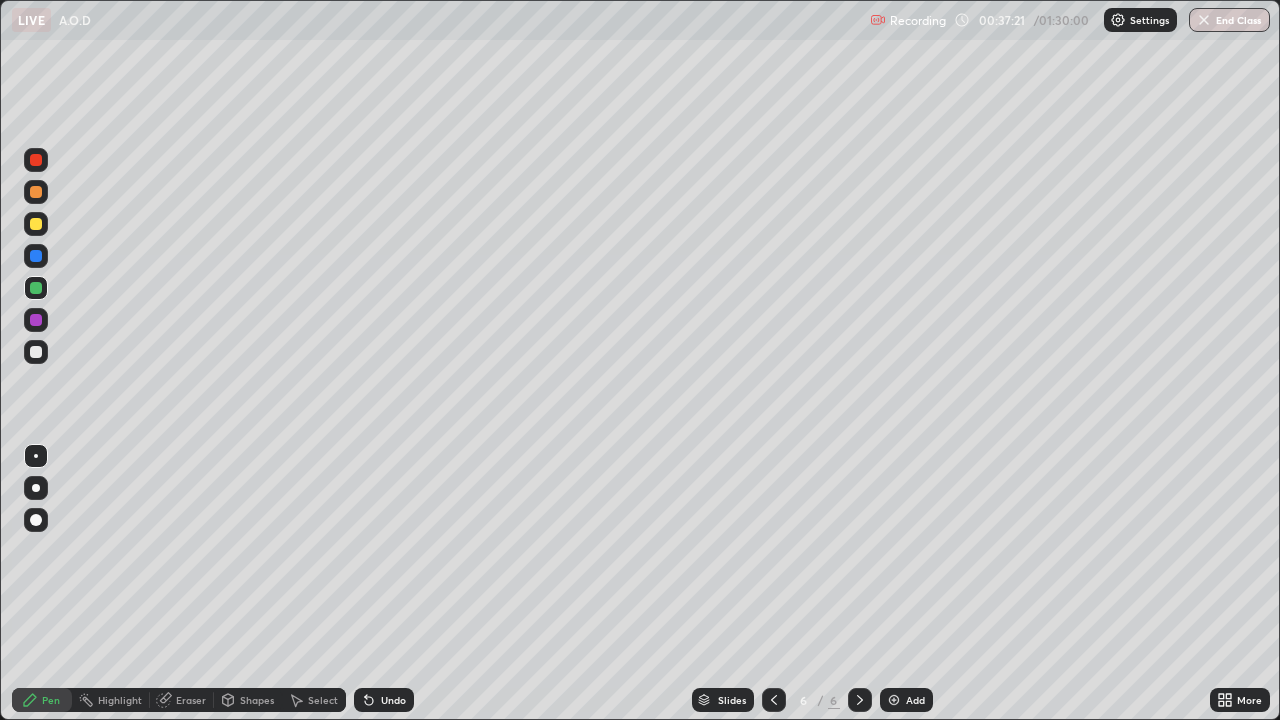 click at bounding box center (36, 192) 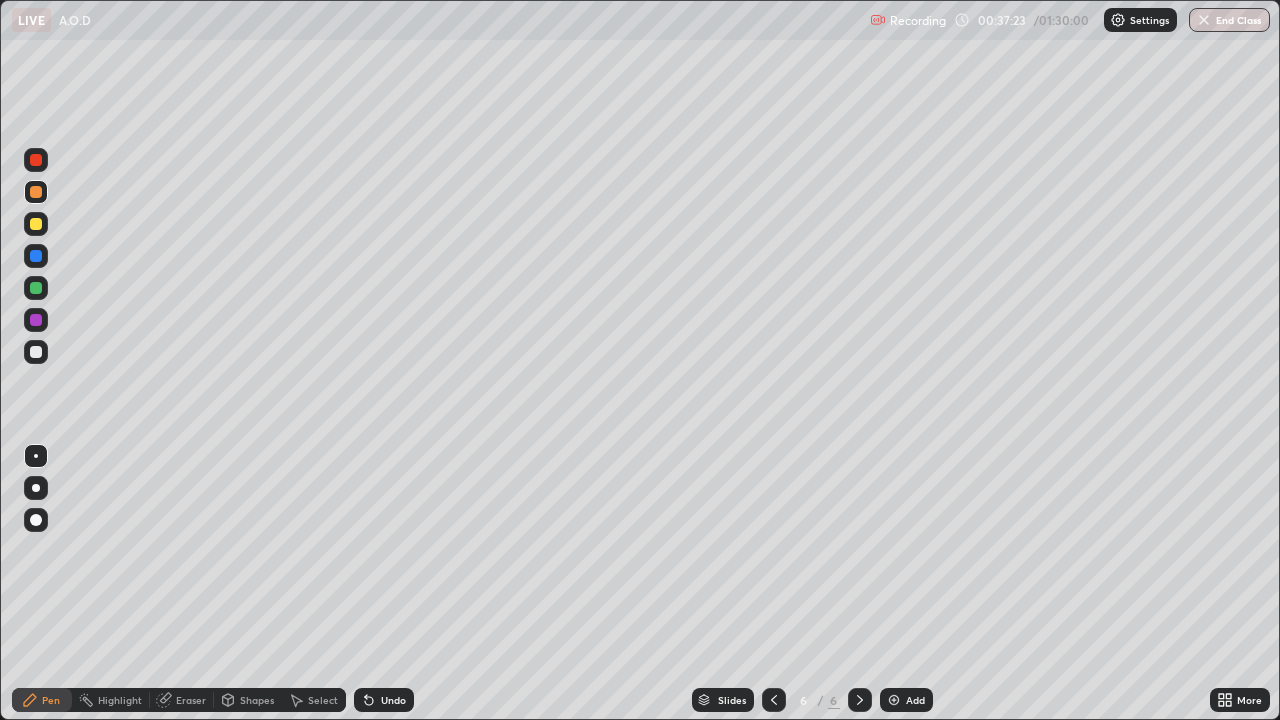 click at bounding box center (894, 700) 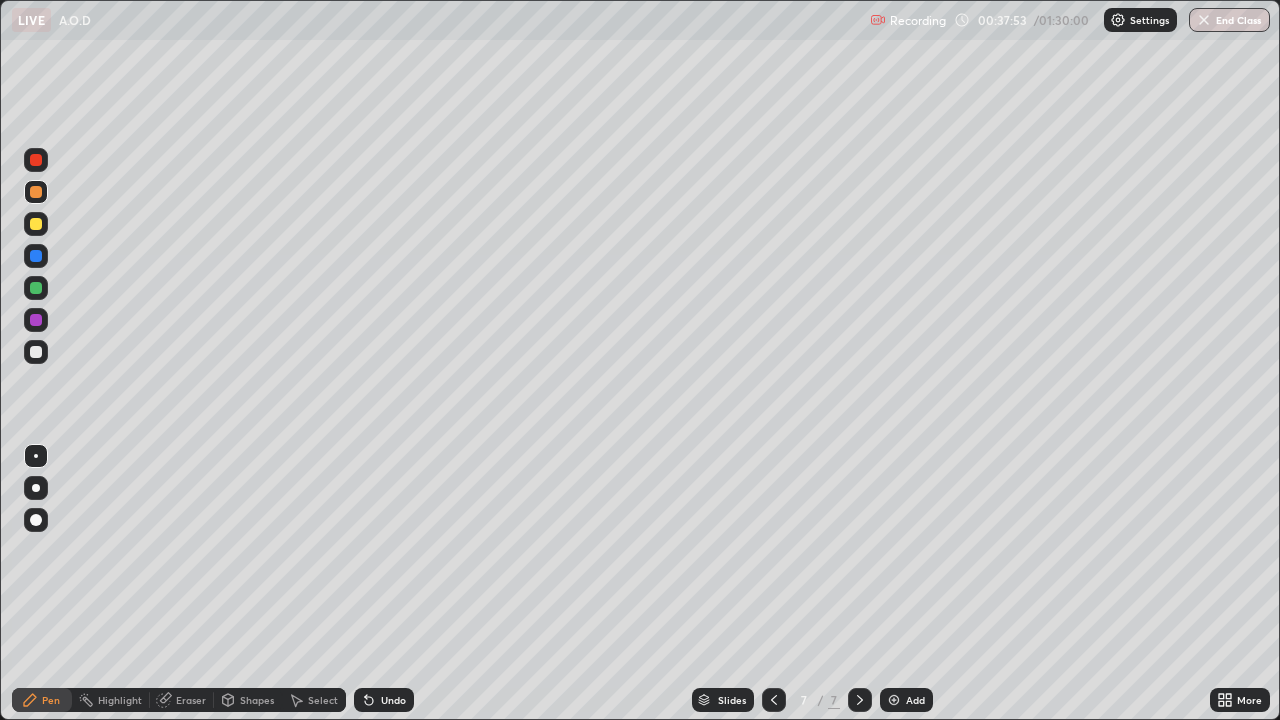 click on "Undo" at bounding box center [384, 700] 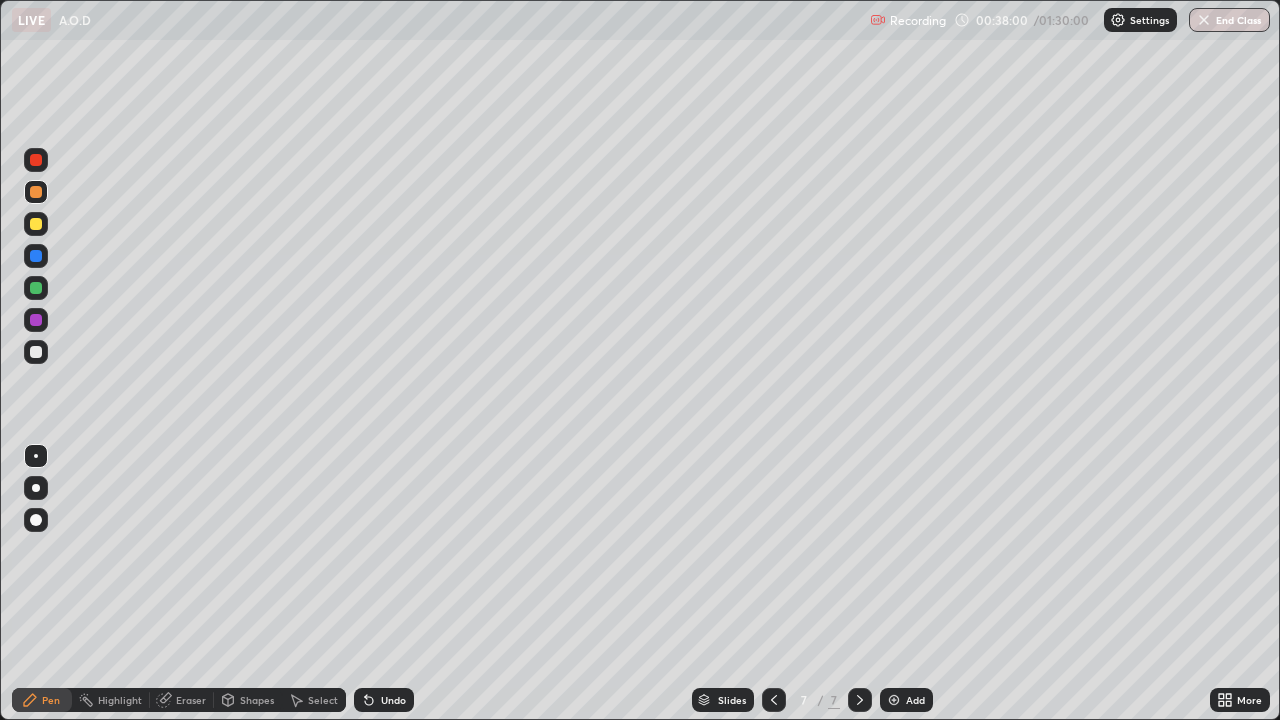 click at bounding box center [36, 224] 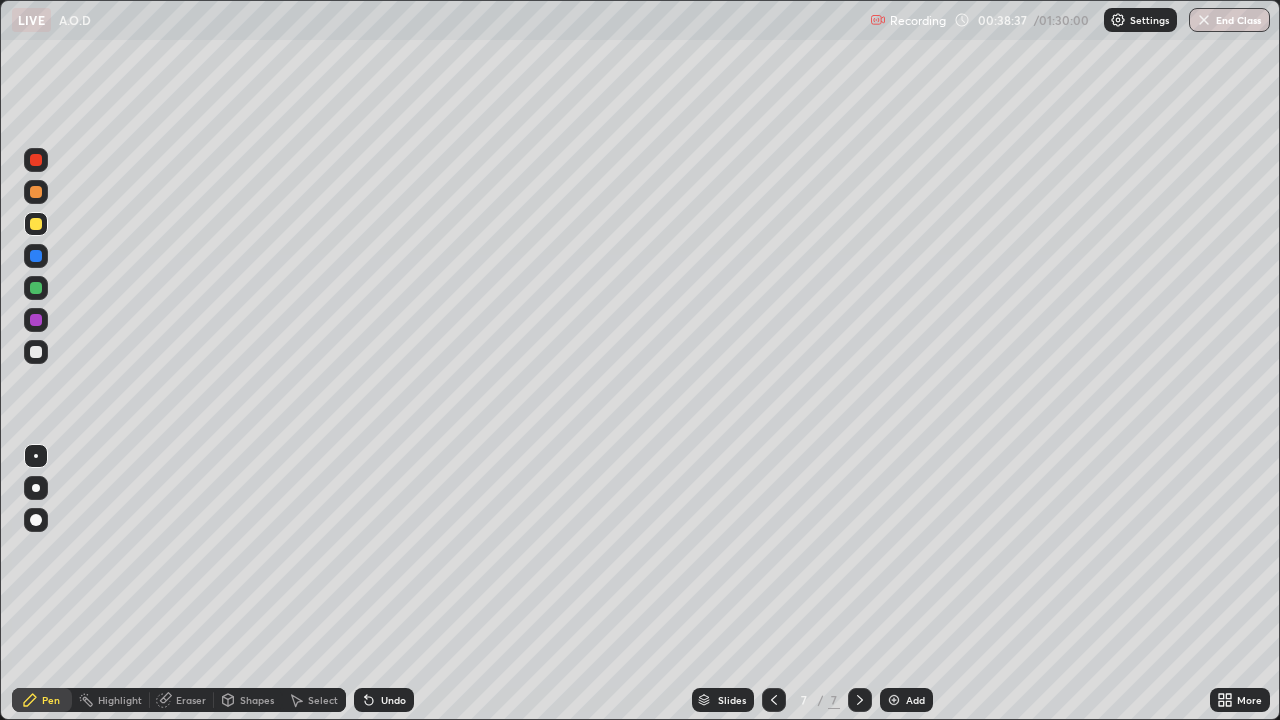 click on "Undo" at bounding box center [384, 700] 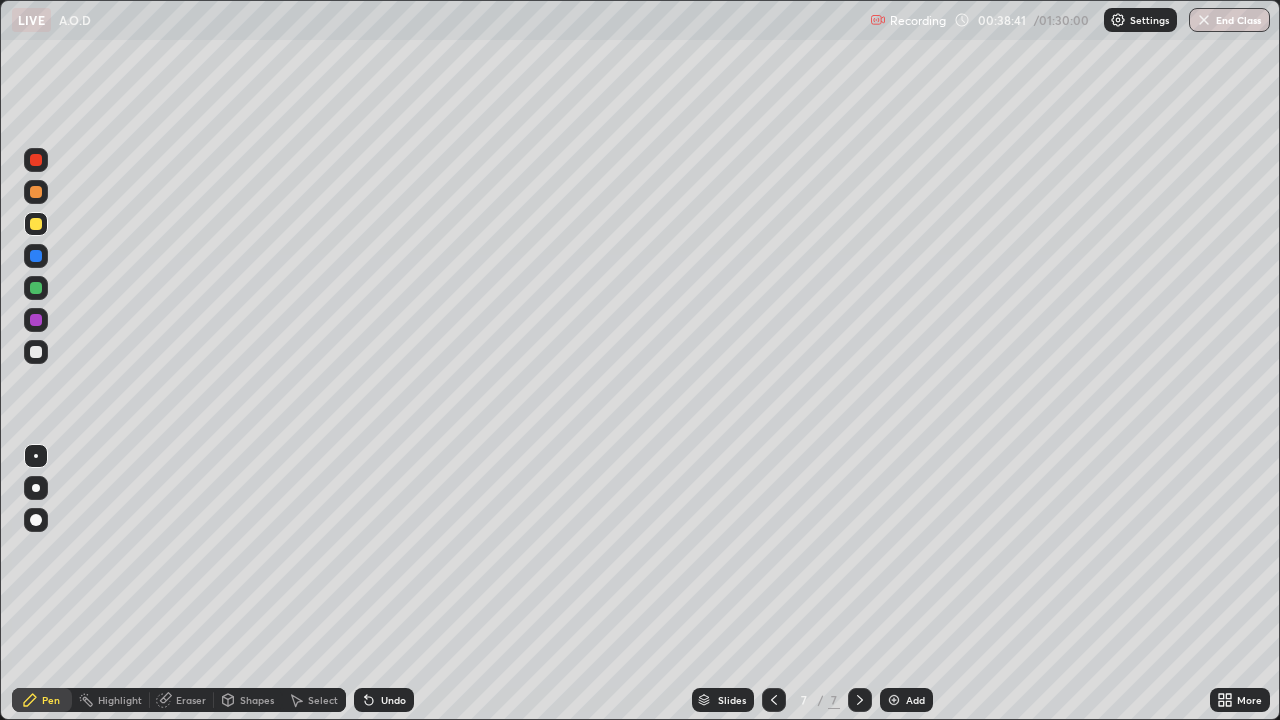 click on "Undo" at bounding box center (393, 700) 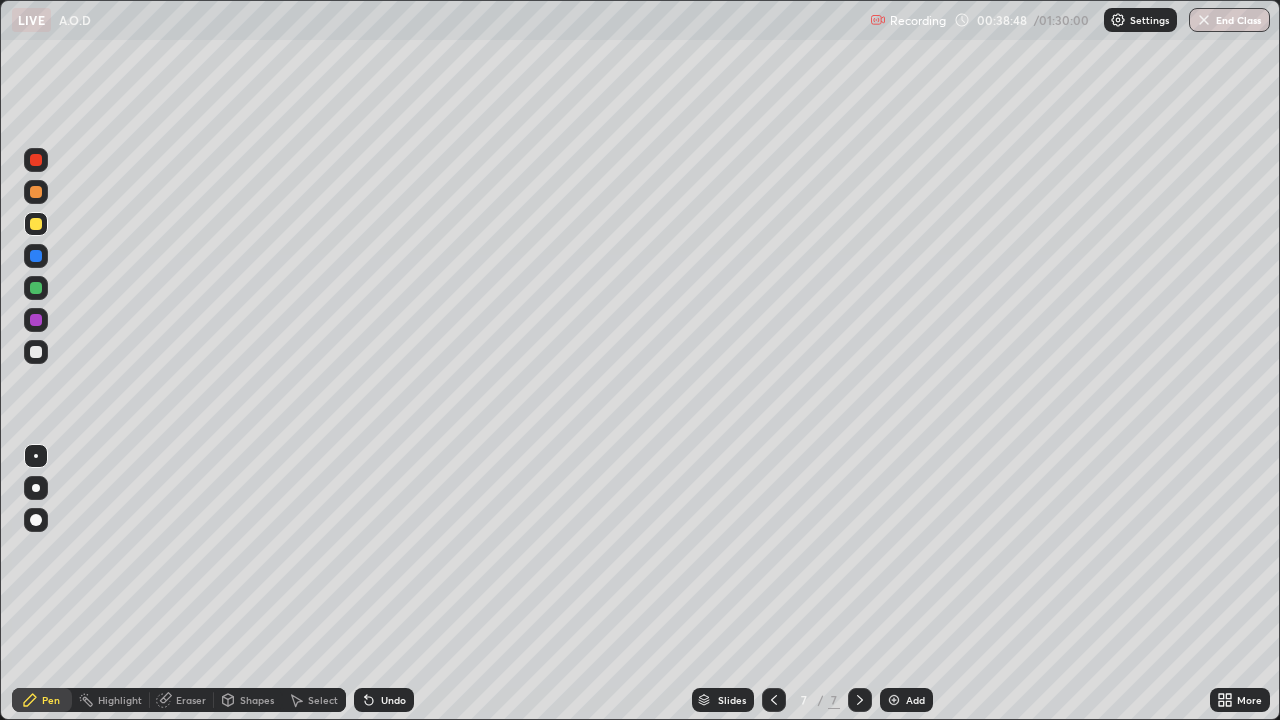 click at bounding box center (36, 352) 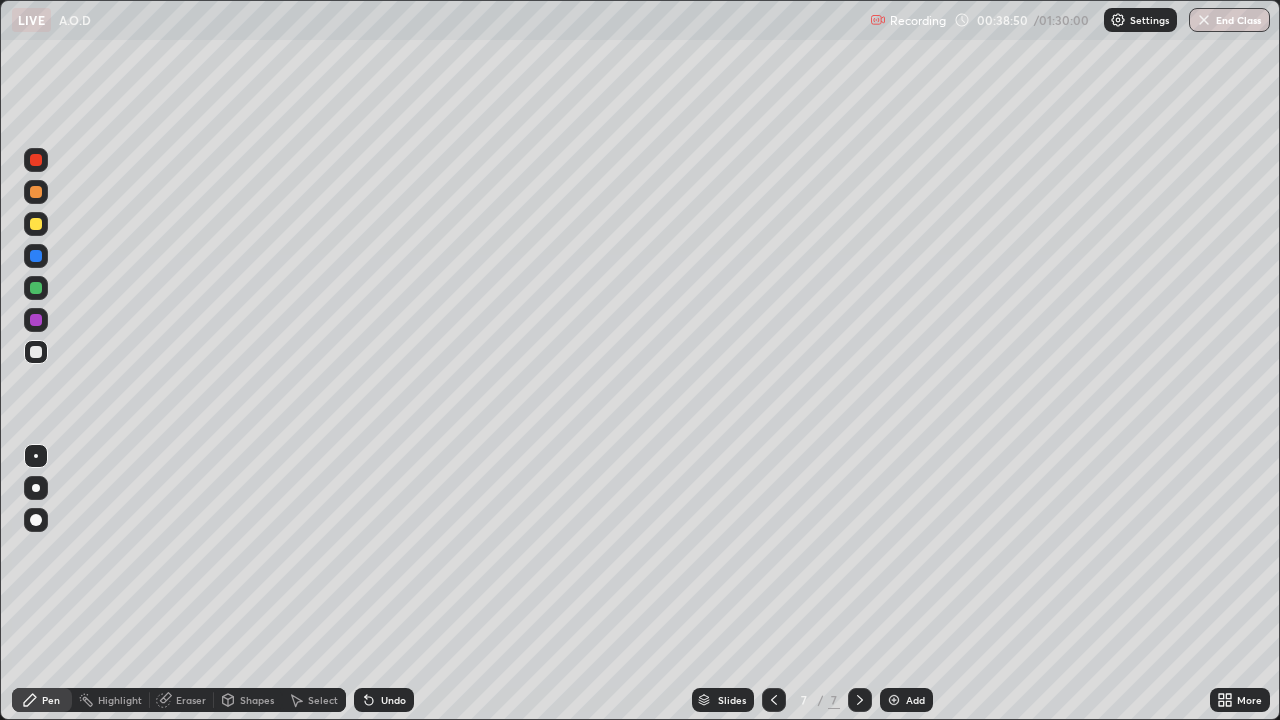 click on "Undo" at bounding box center (384, 700) 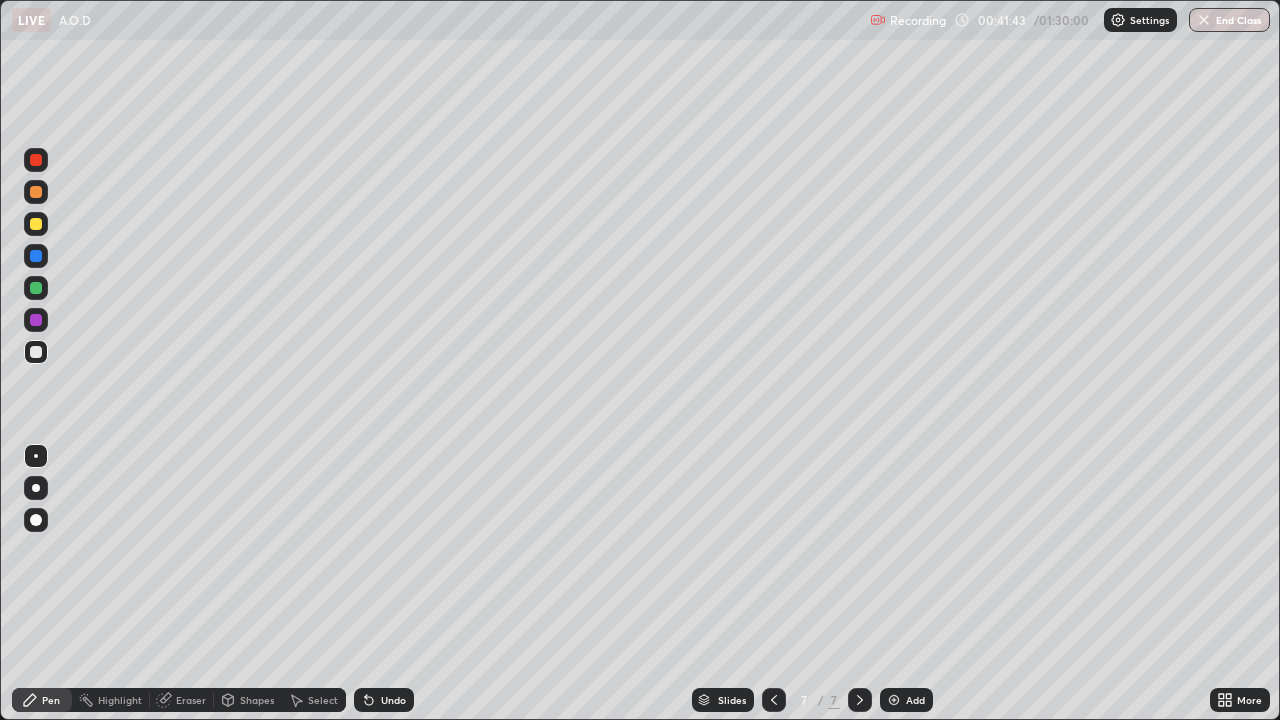 click on "Undo" at bounding box center (393, 700) 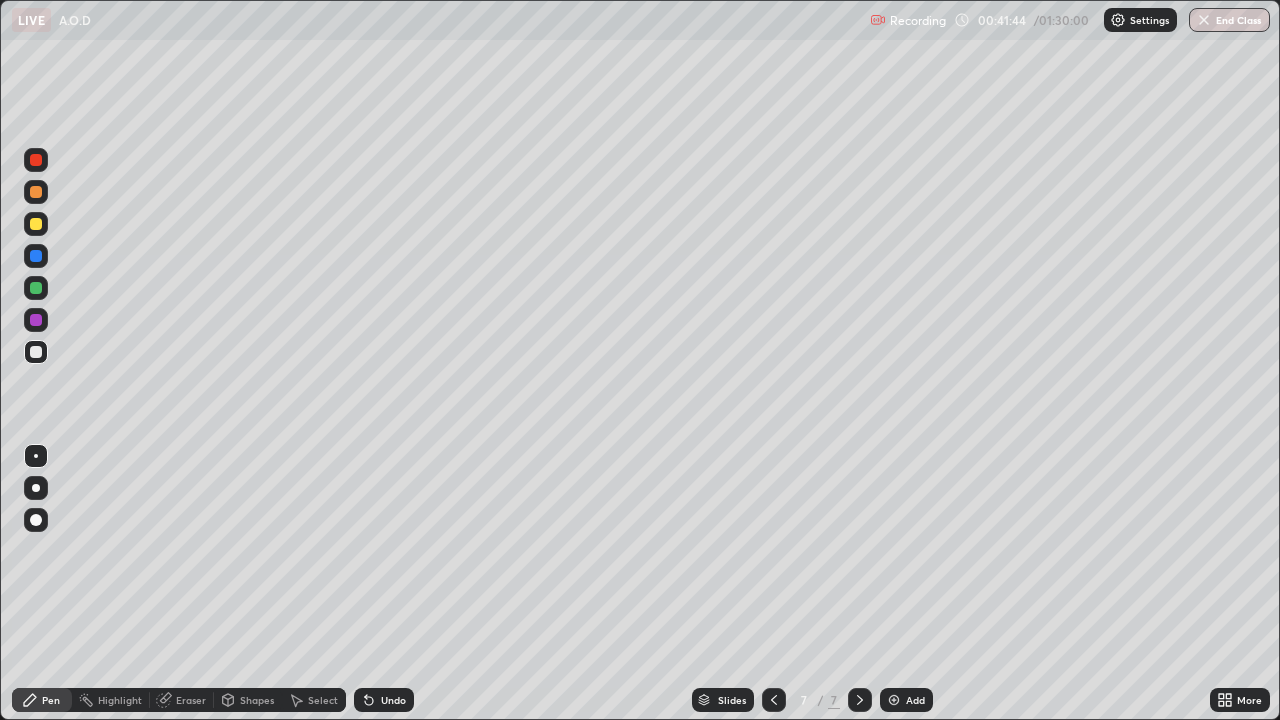 click on "Undo" at bounding box center (393, 700) 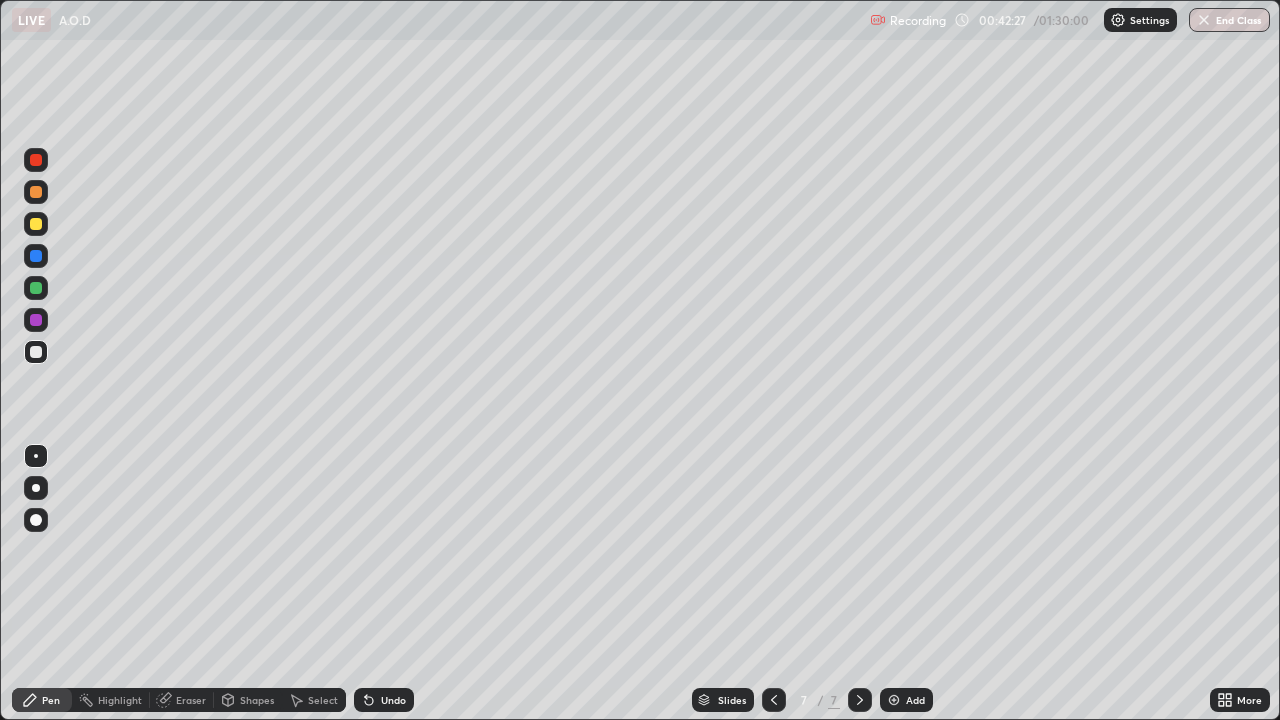 click at bounding box center (36, 320) 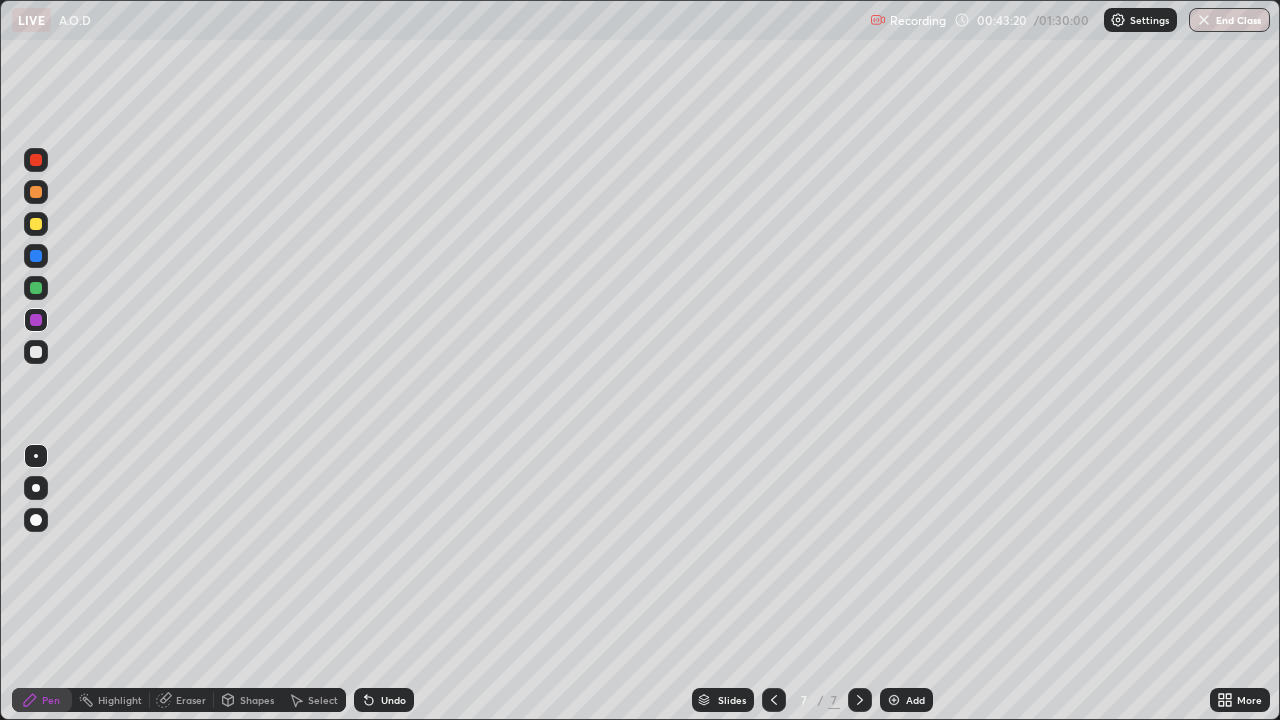 click at bounding box center [36, 192] 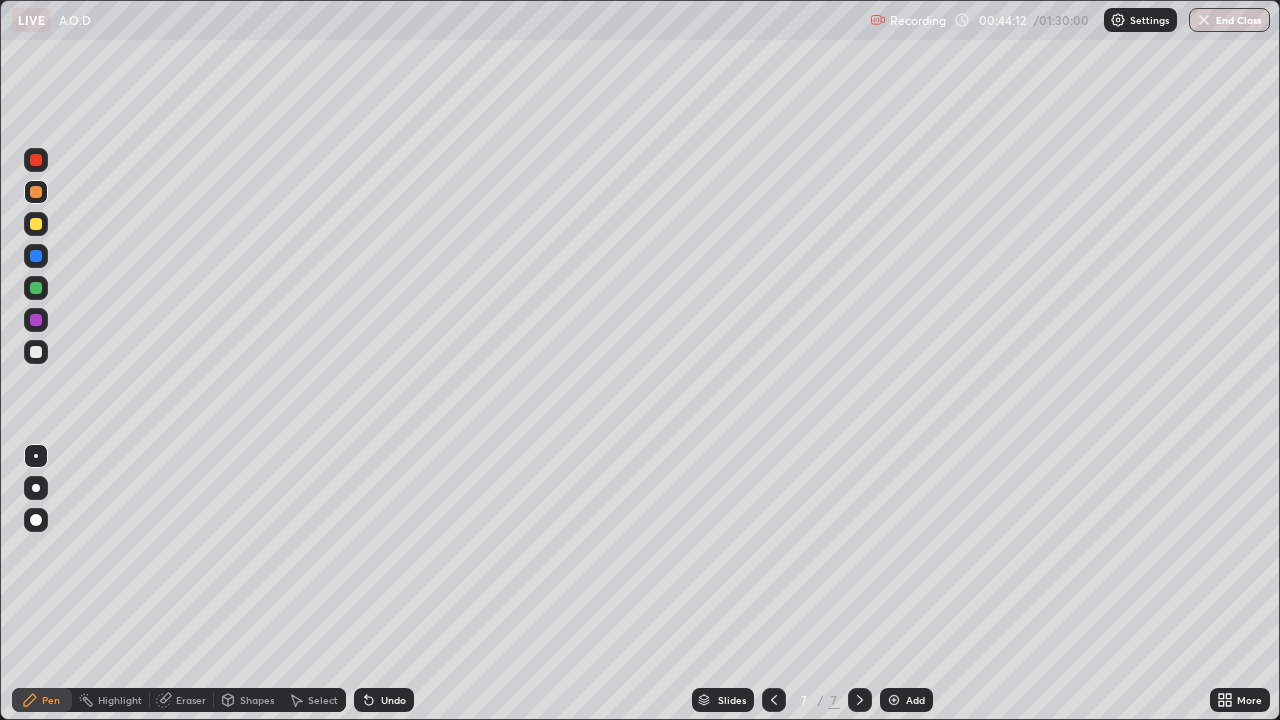 click at bounding box center [36, 192] 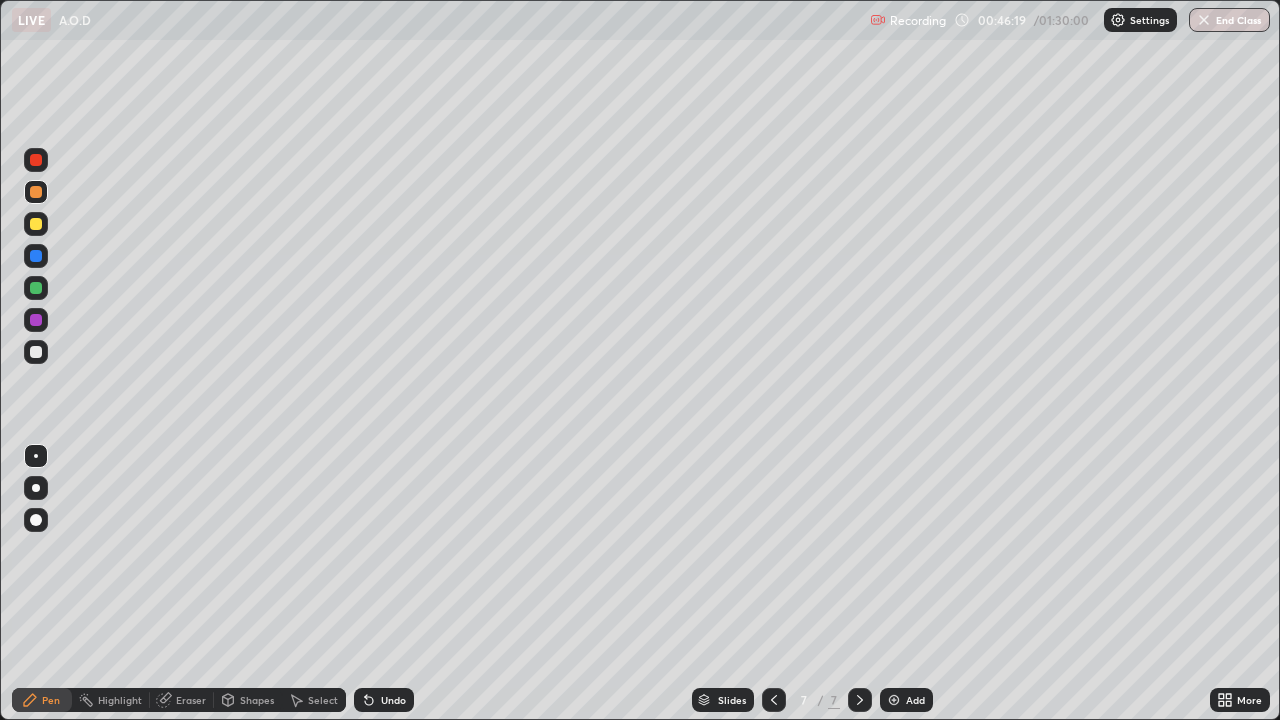 click at bounding box center [894, 700] 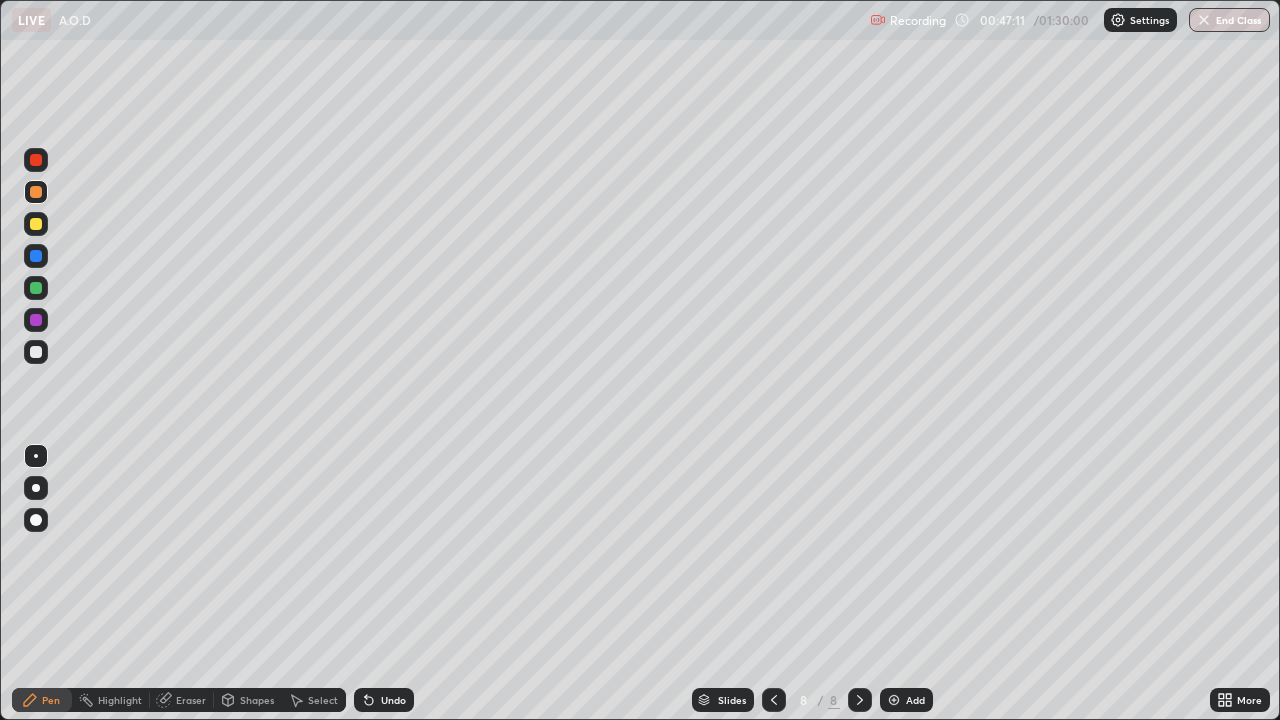 click on "Undo" at bounding box center (384, 700) 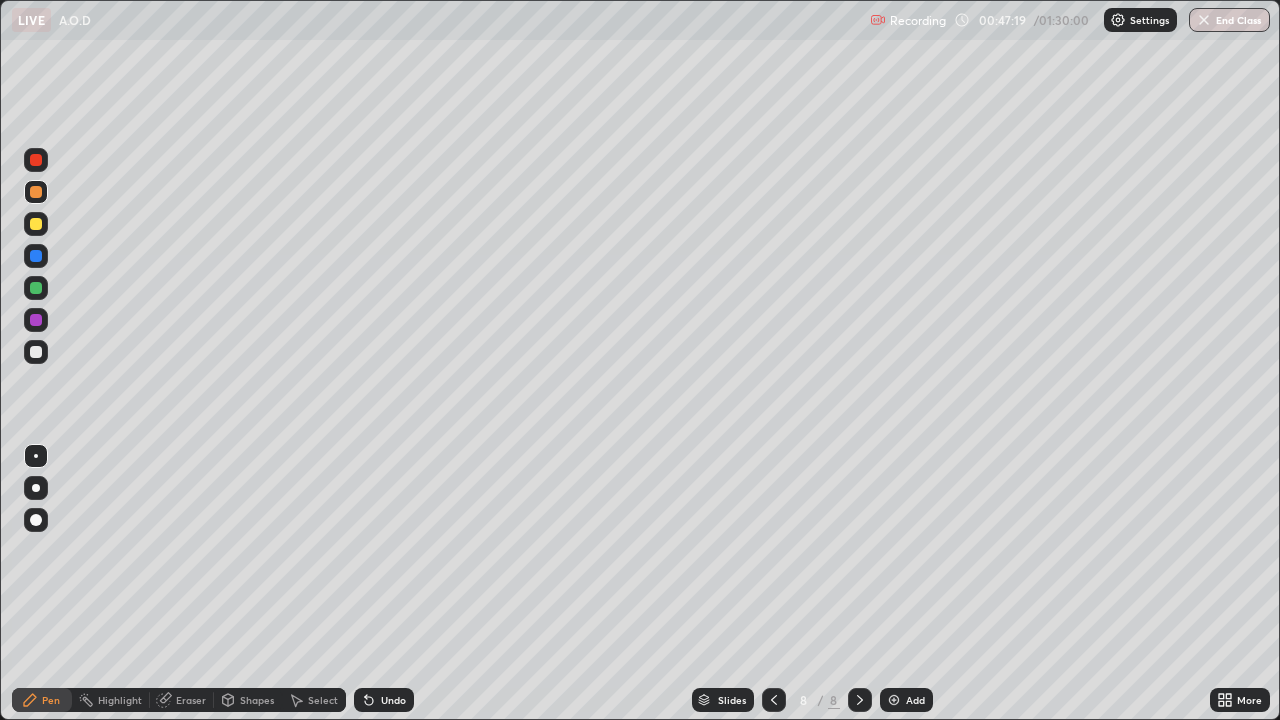 click at bounding box center (36, 352) 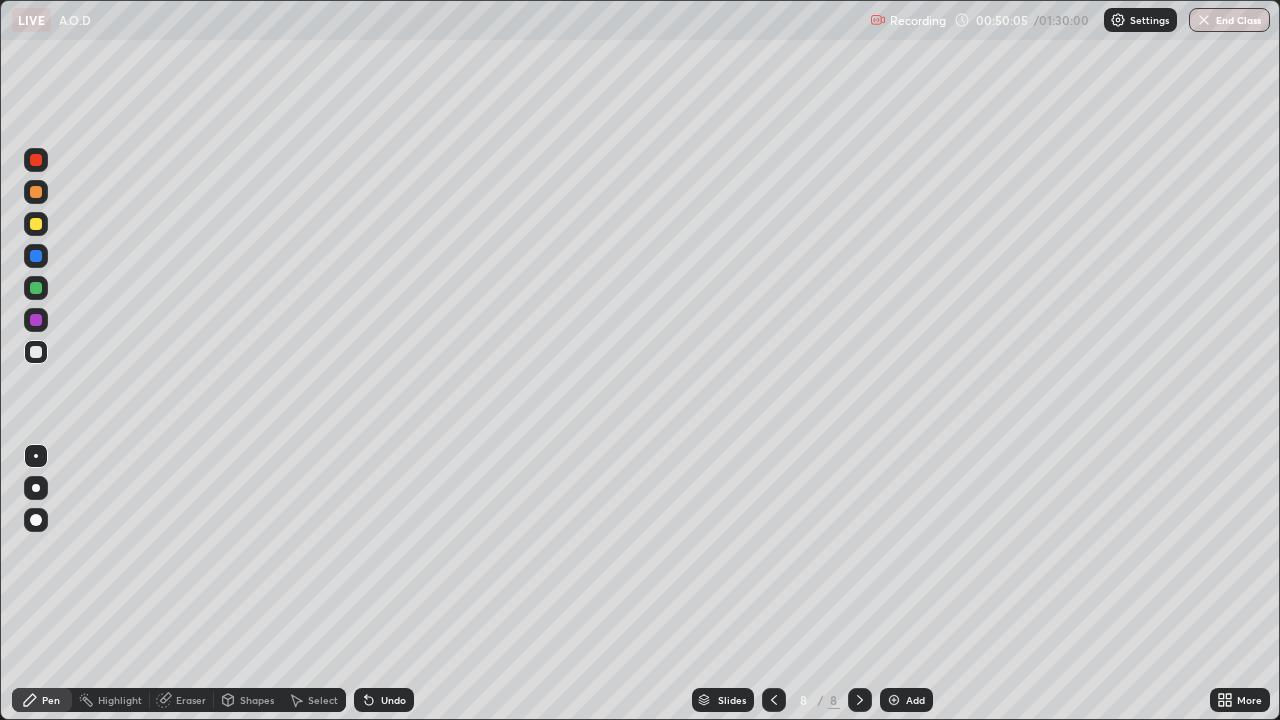 click on "Eraser" at bounding box center (191, 700) 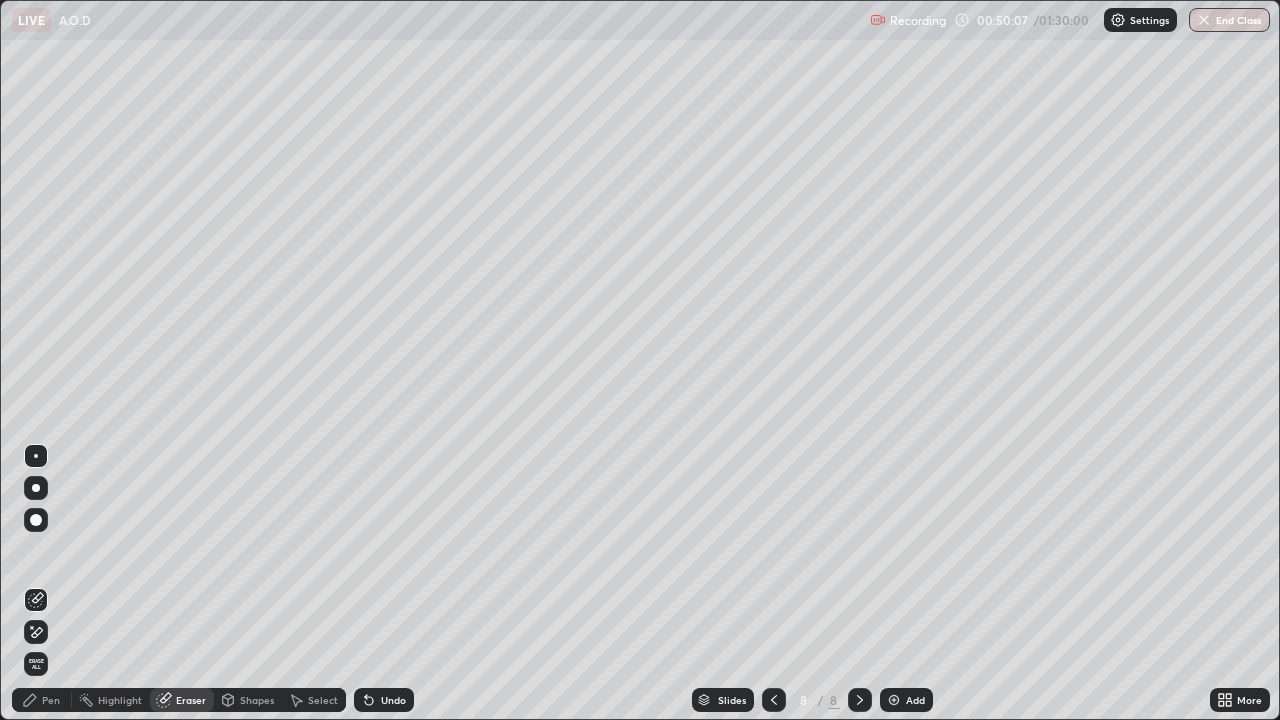 click on "Pen" at bounding box center [42, 700] 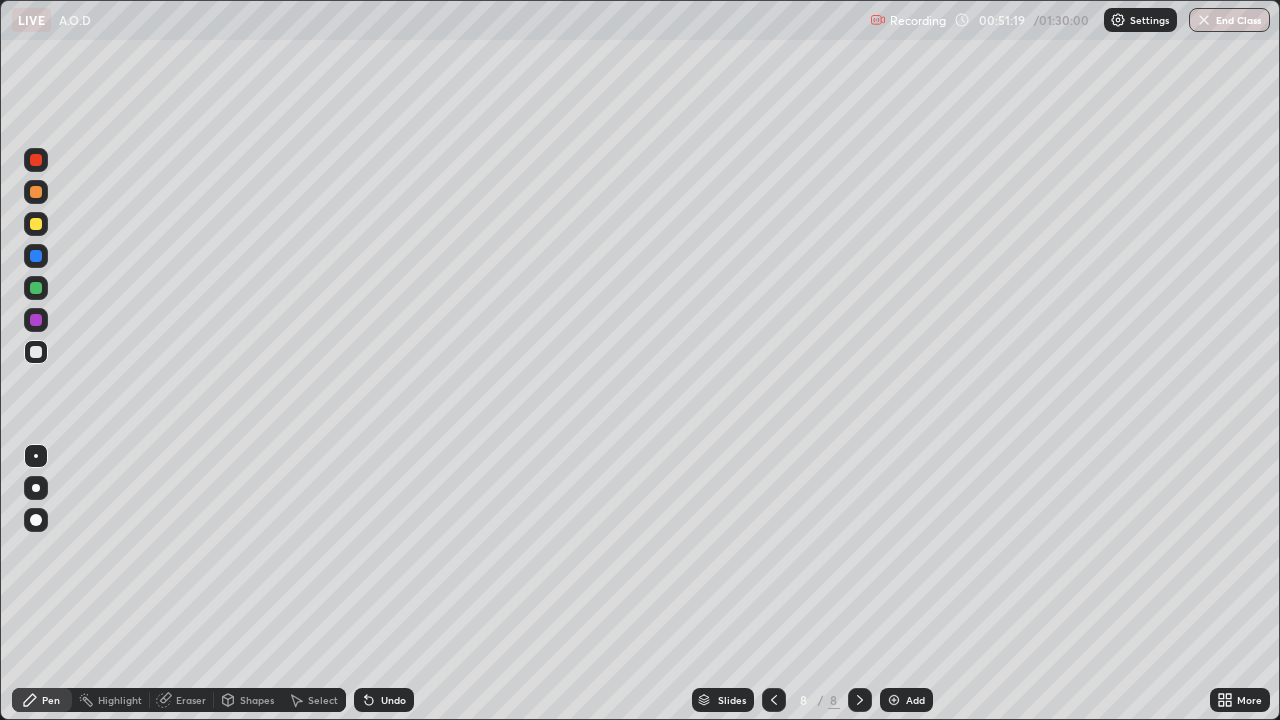 click at bounding box center [36, 192] 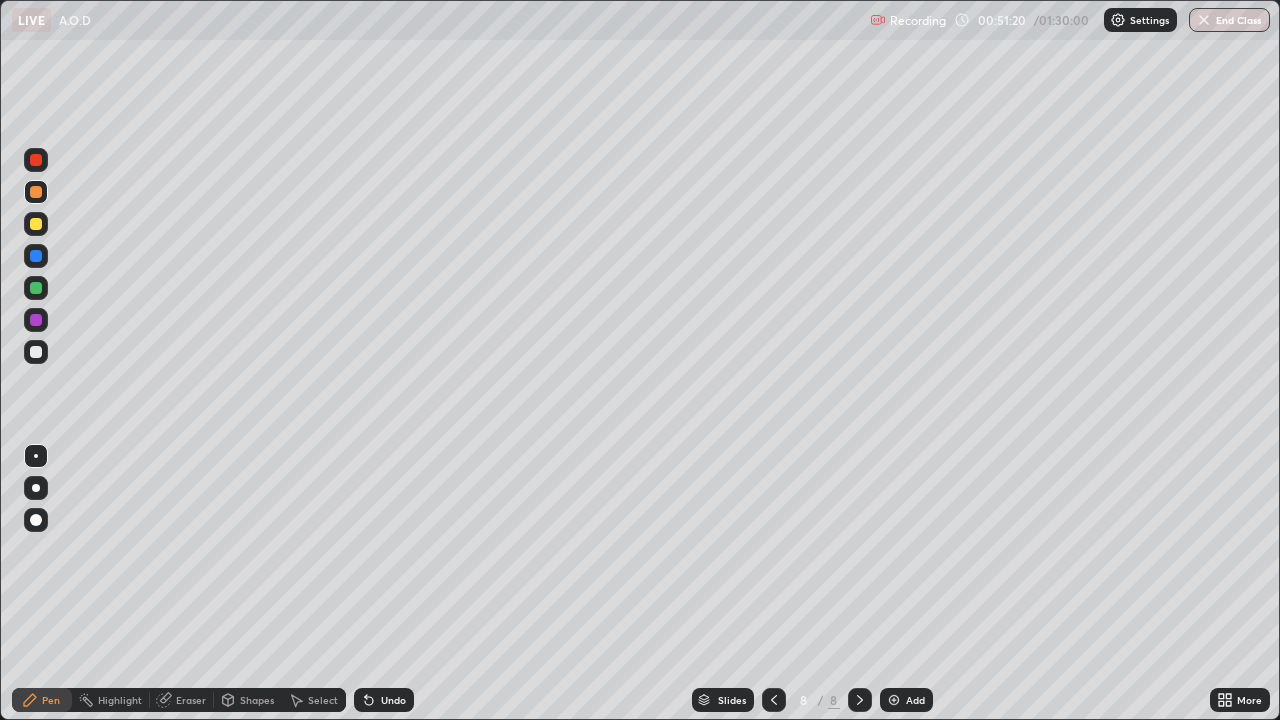 click at bounding box center [894, 700] 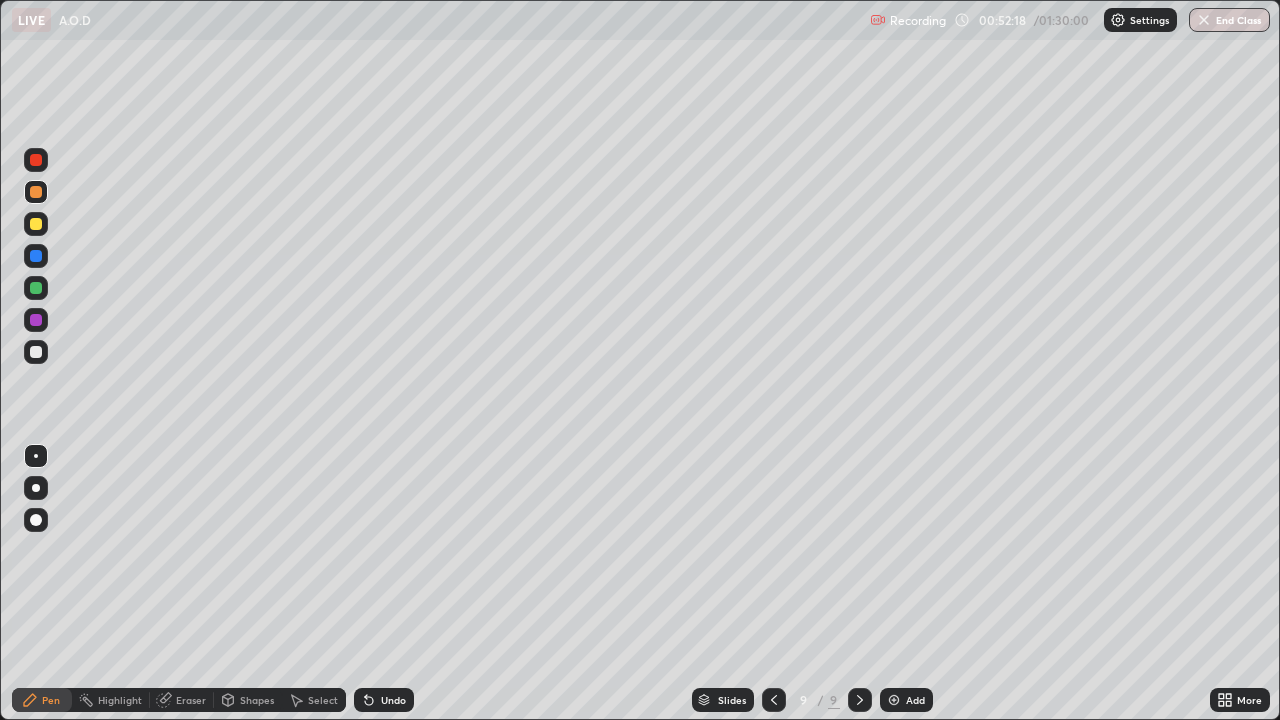 click at bounding box center [36, 352] 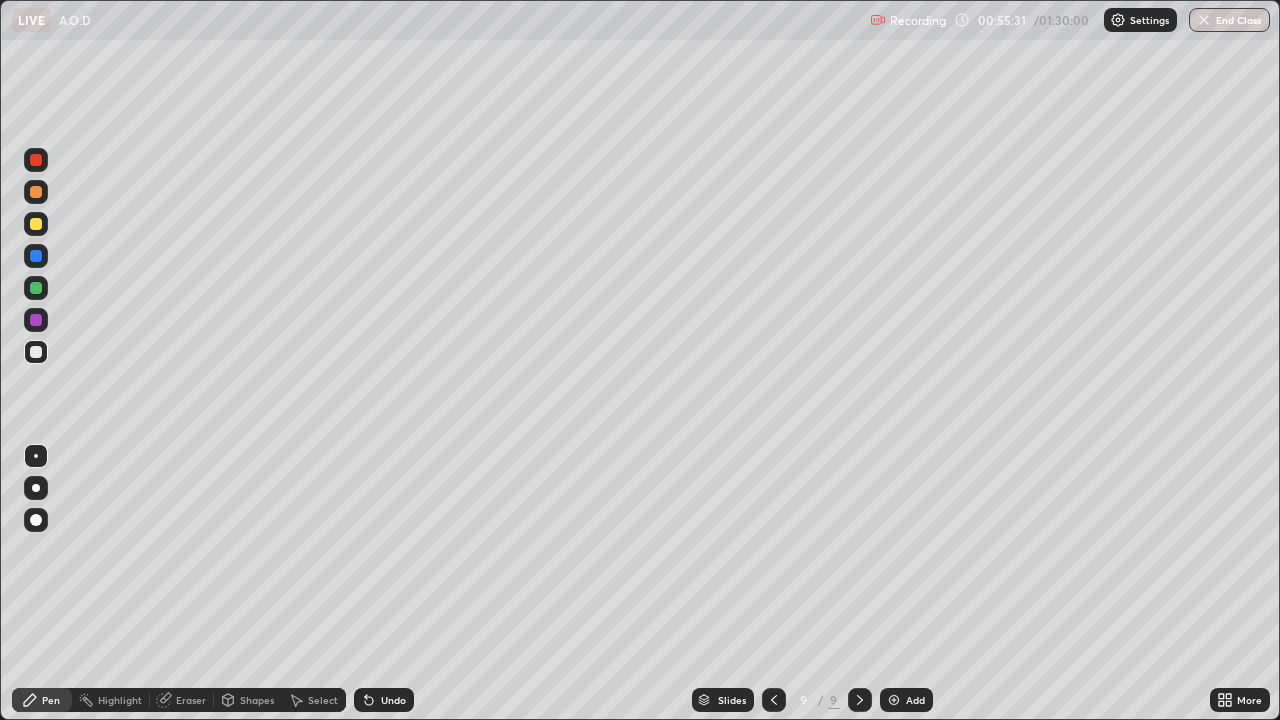 click at bounding box center [36, 224] 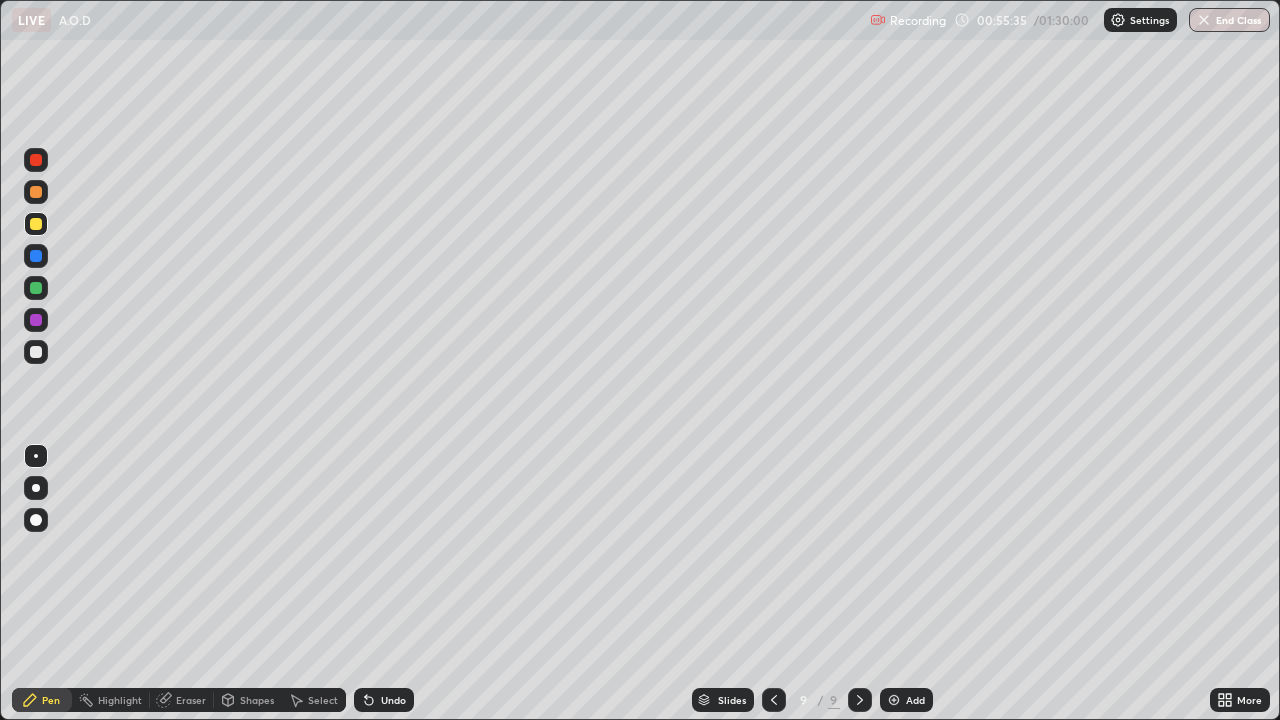 click on "Undo" at bounding box center (393, 700) 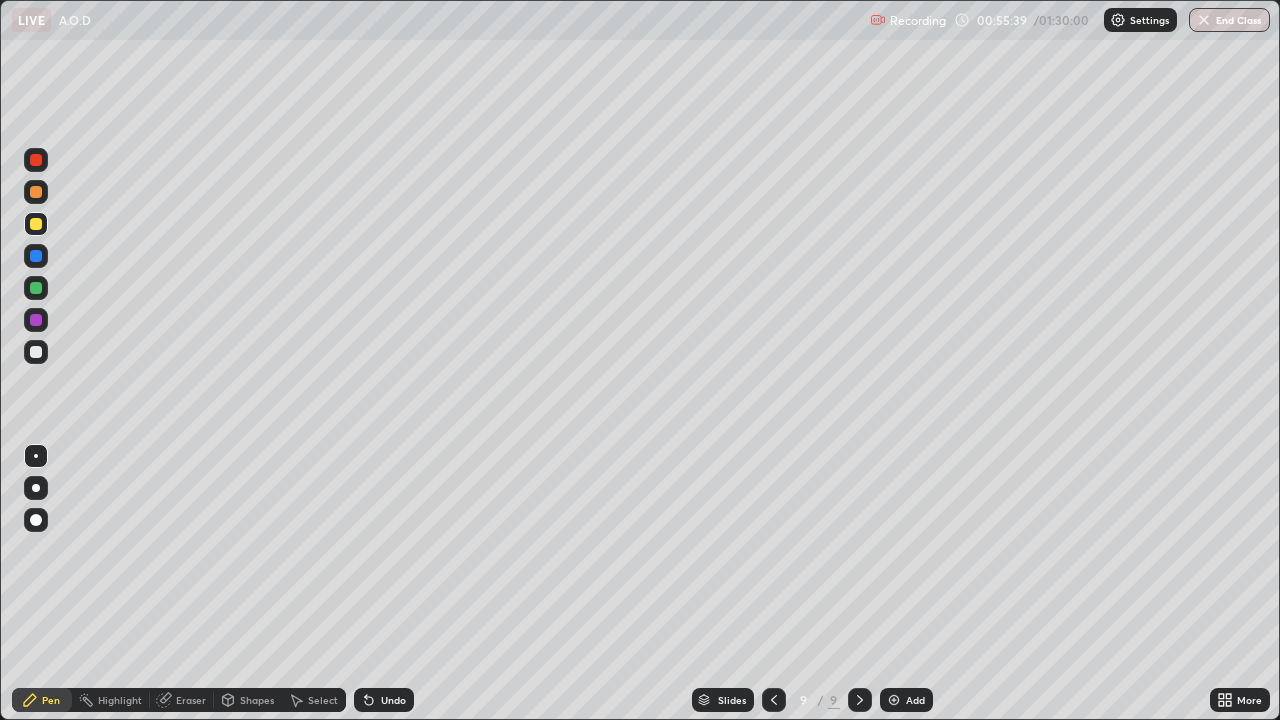 click at bounding box center [36, 352] 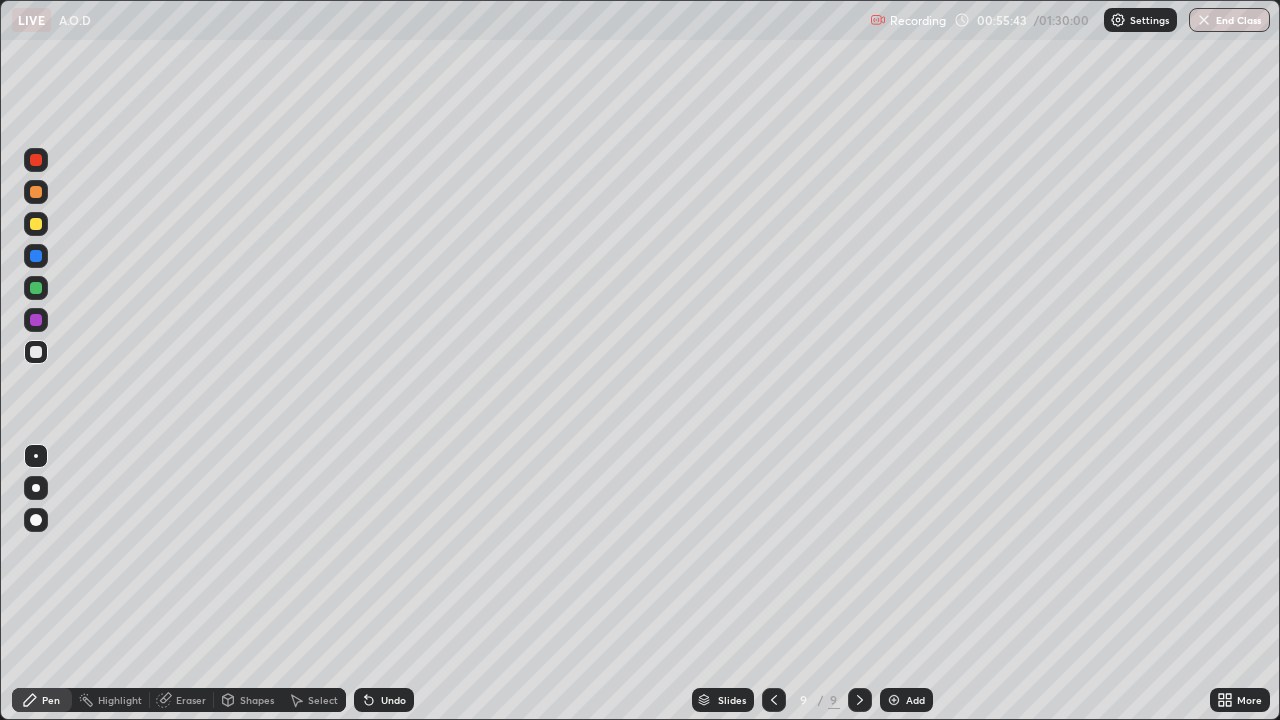 click on "Undo" at bounding box center (393, 700) 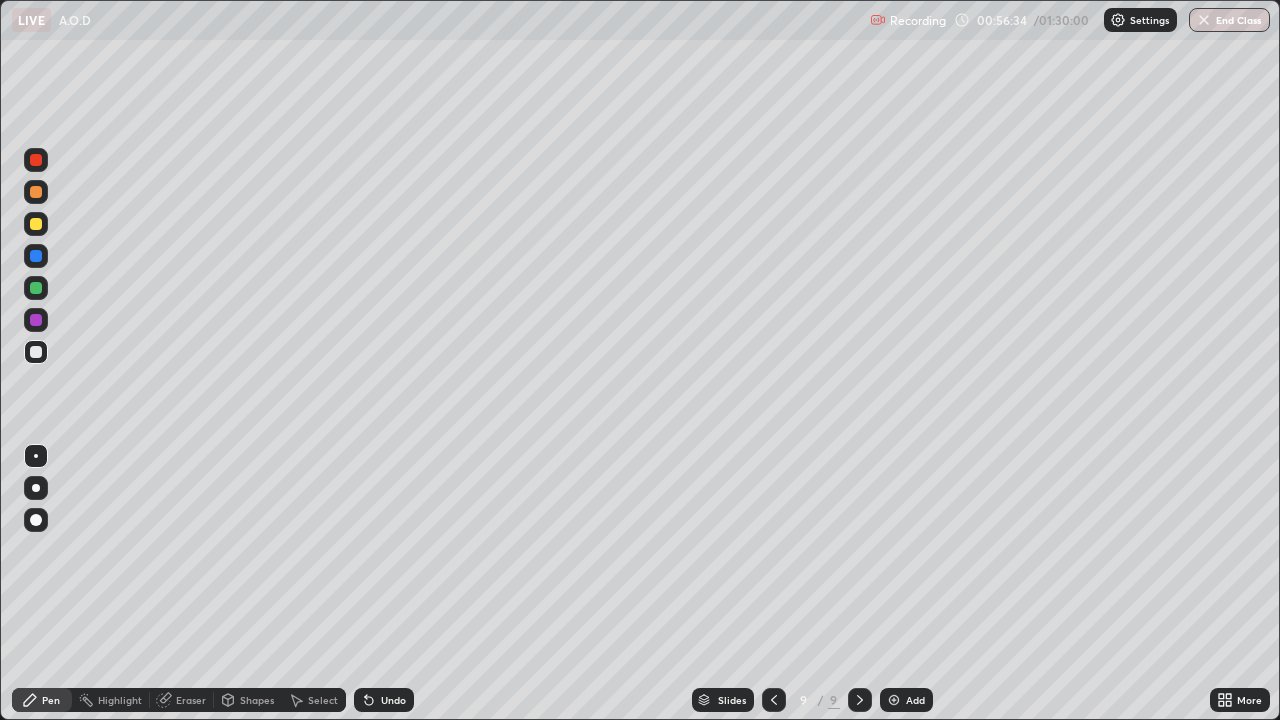 click on "Undo" at bounding box center (384, 700) 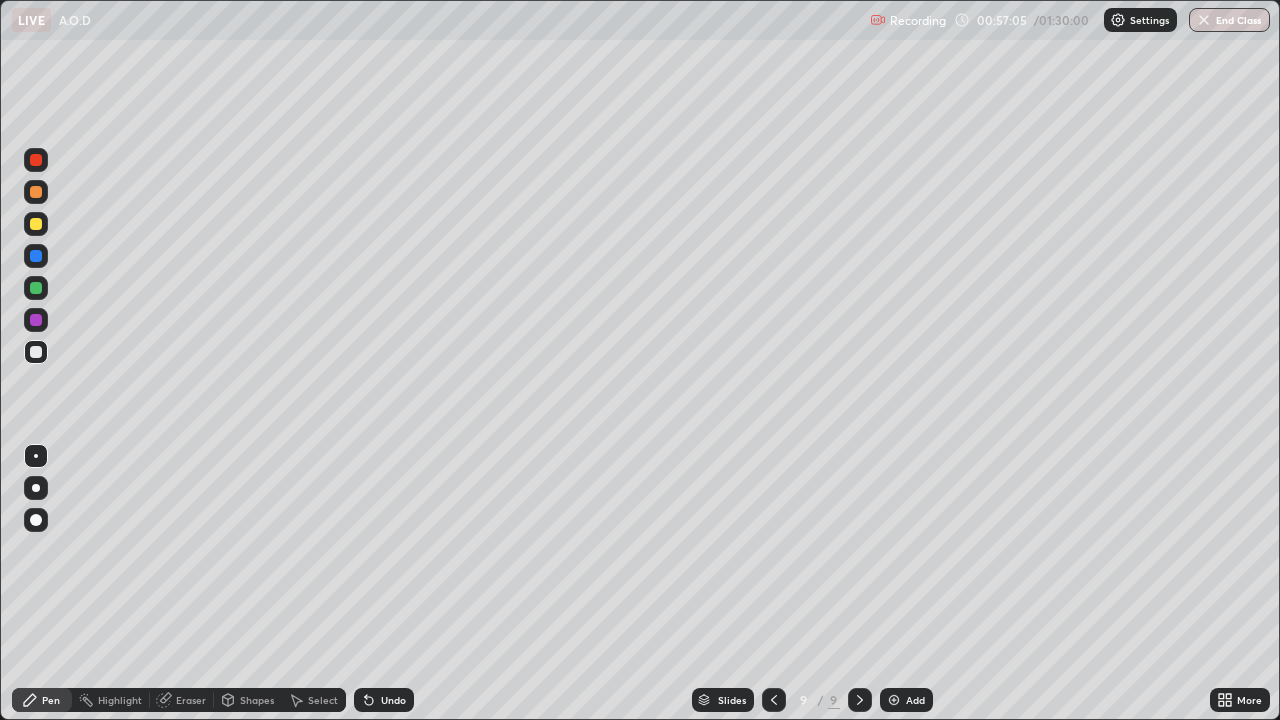 click on "Undo" at bounding box center (393, 700) 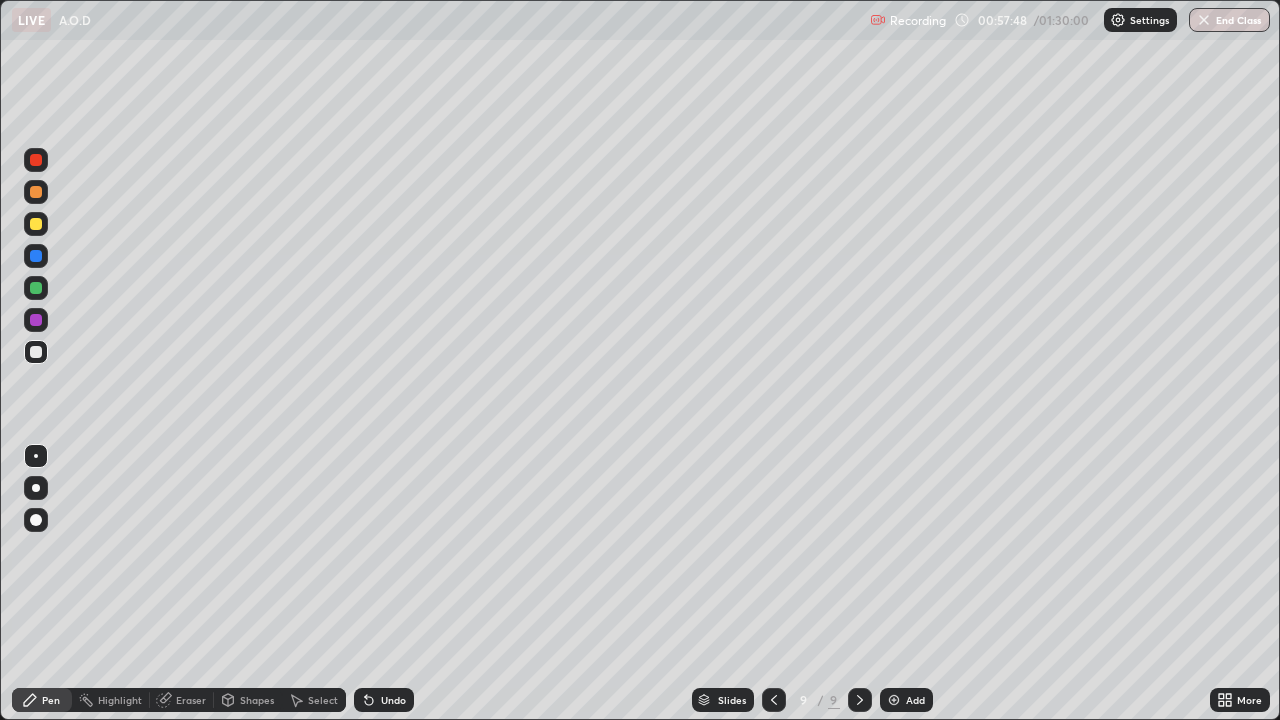 click on "Eraser" at bounding box center (191, 700) 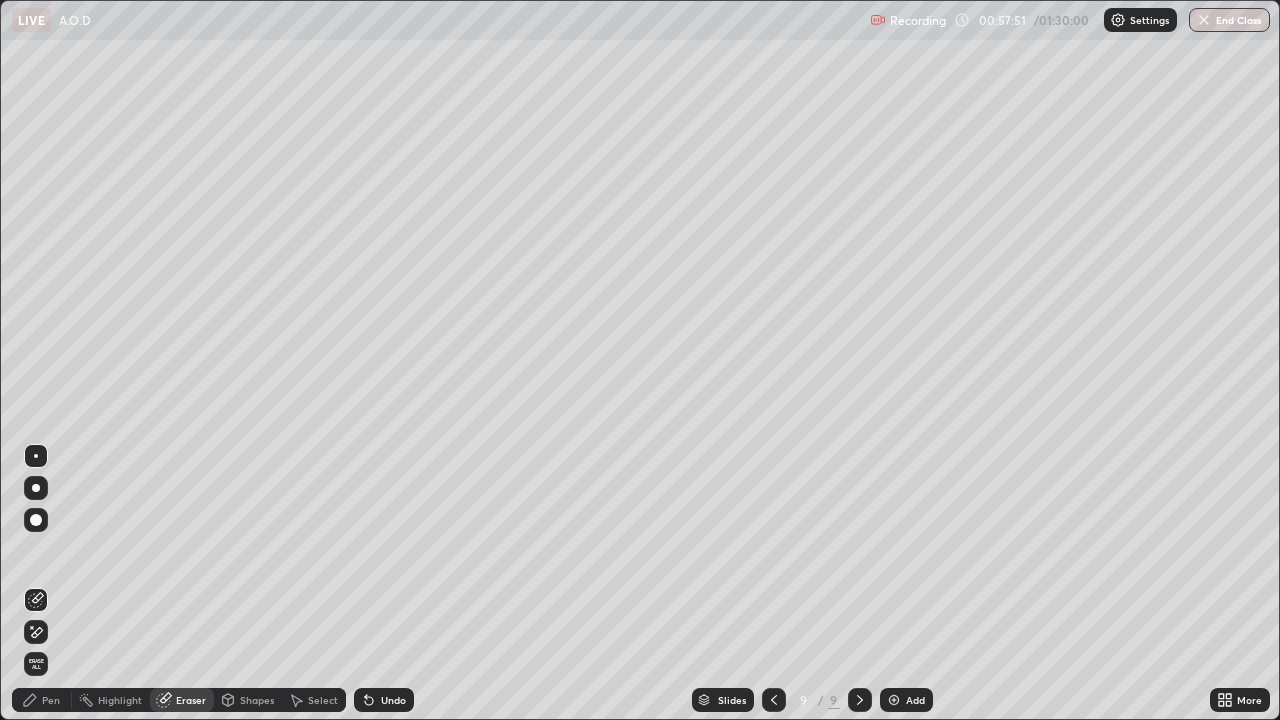 click on "Pen" at bounding box center [42, 700] 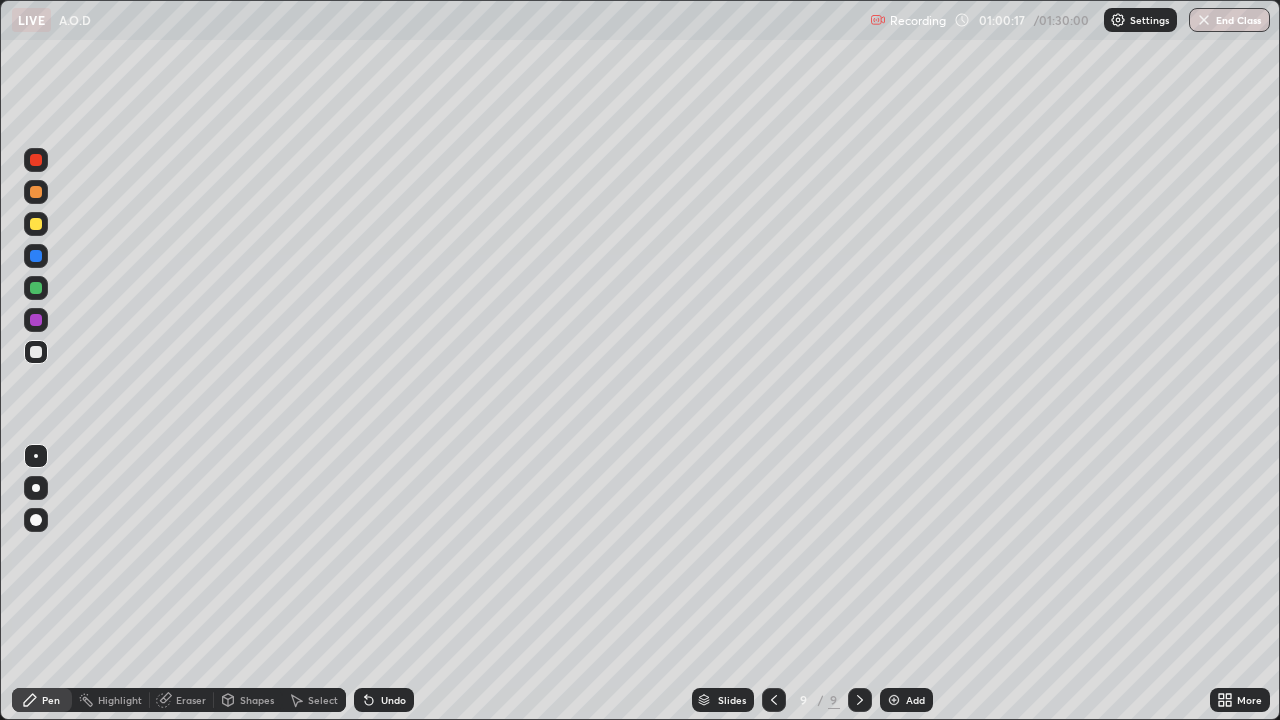 click at bounding box center [36, 192] 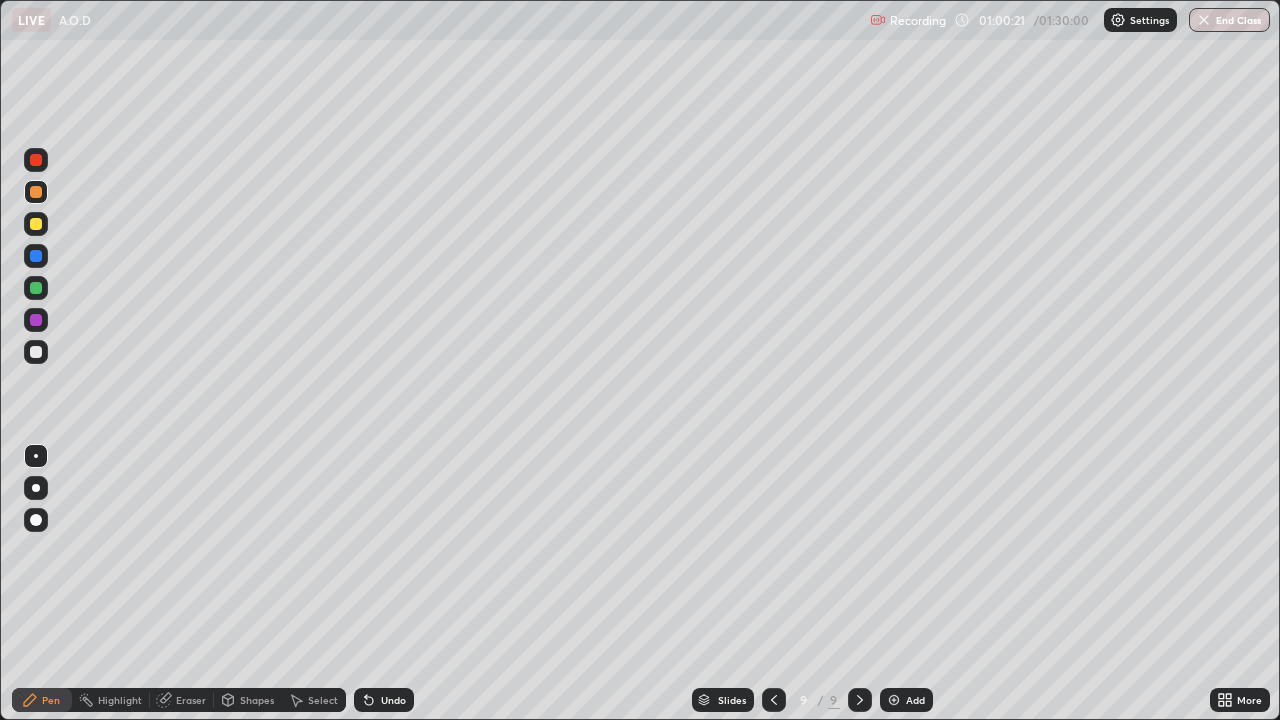 click at bounding box center [894, 700] 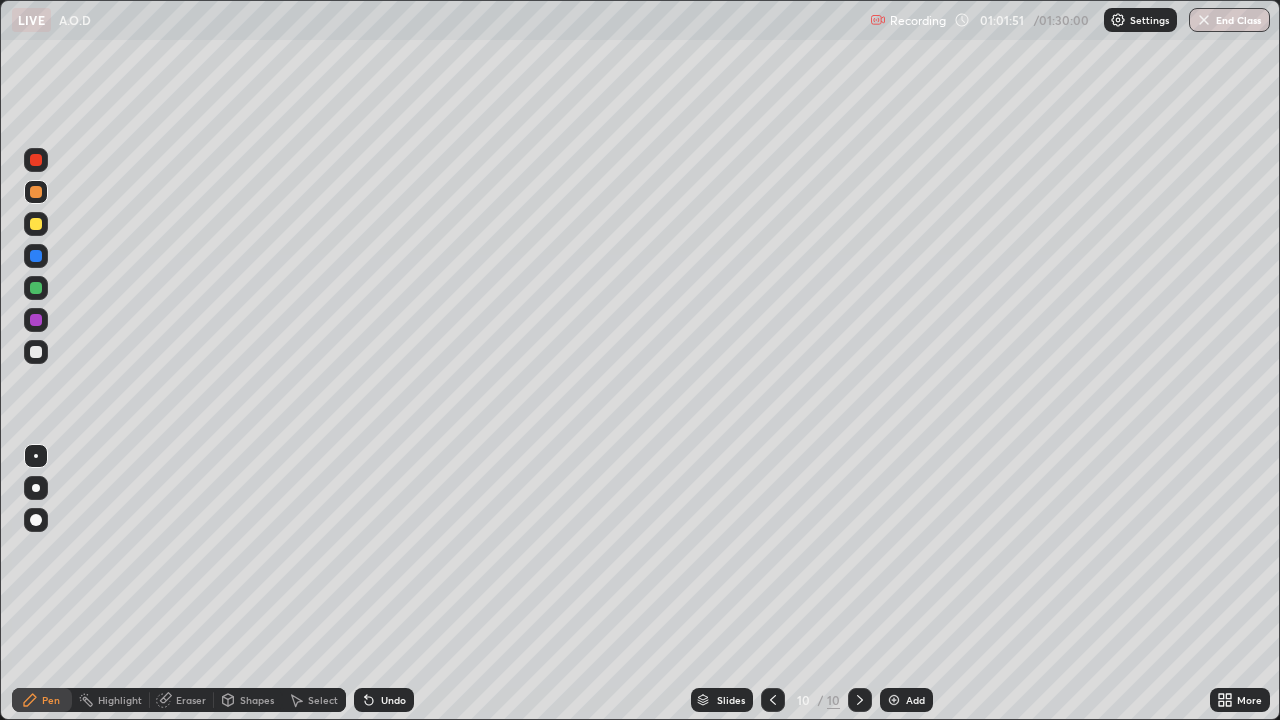 click on "Eraser" at bounding box center [191, 700] 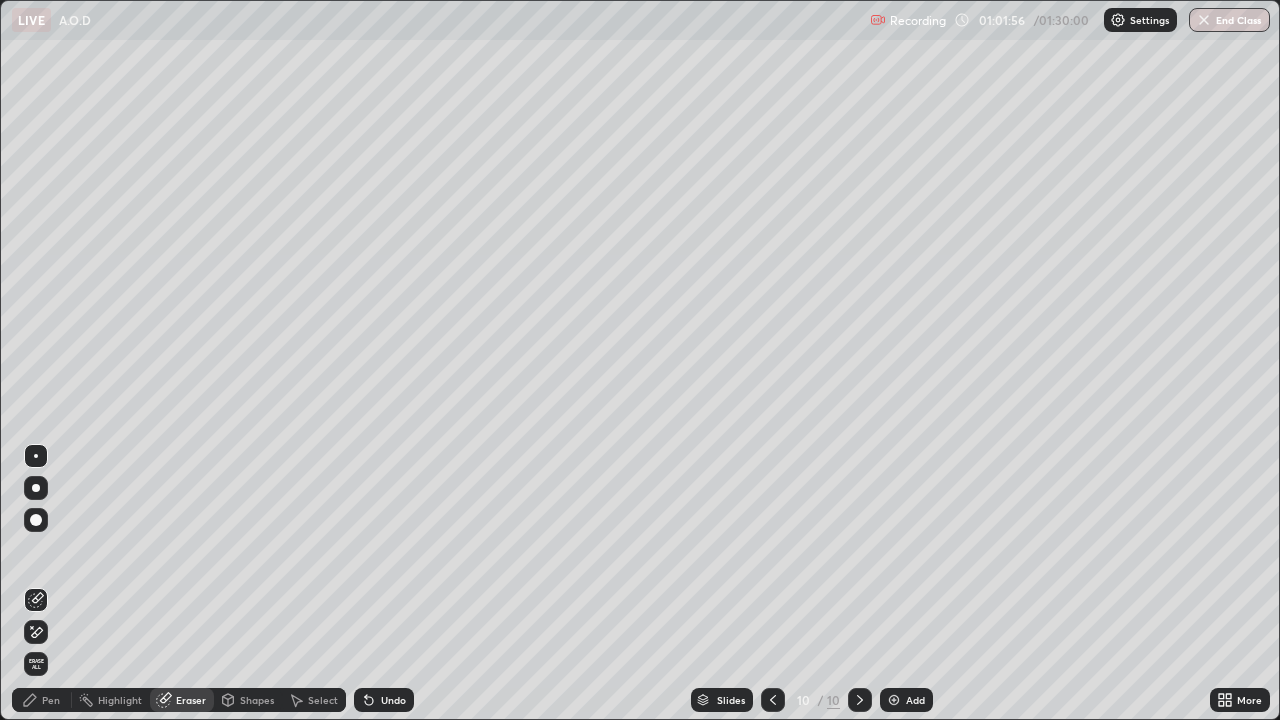 click on "Pen" at bounding box center (42, 700) 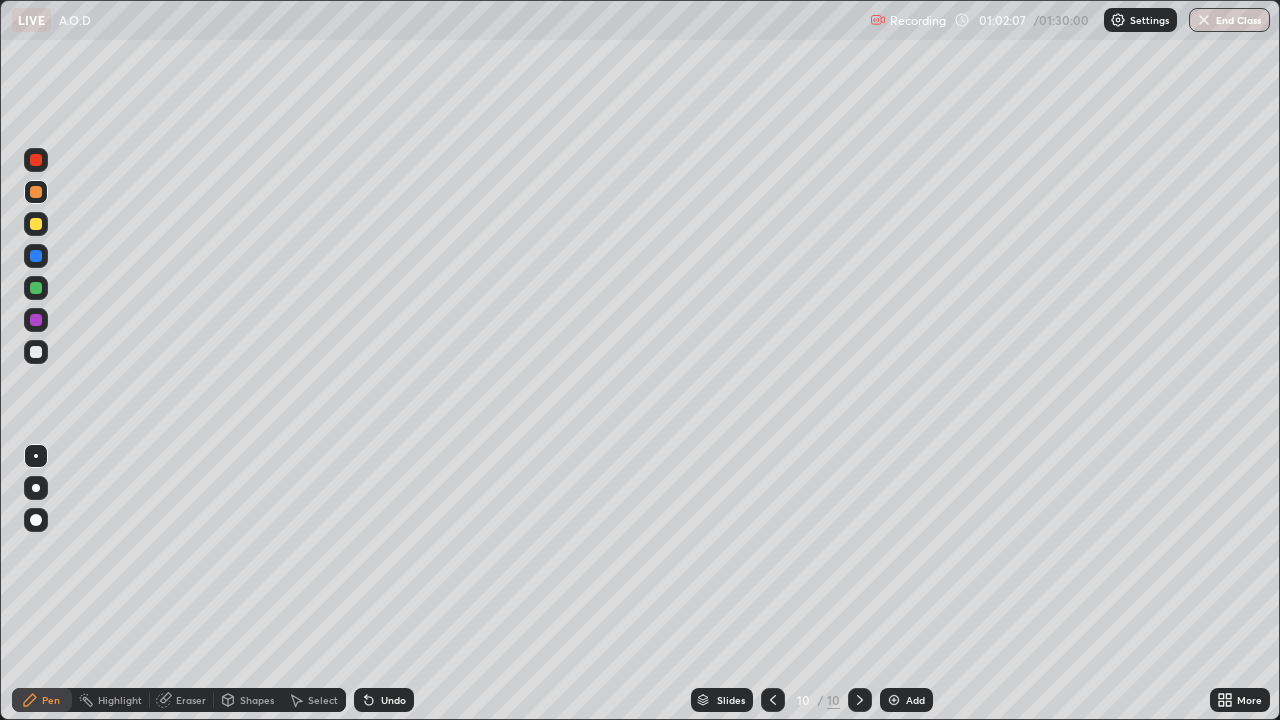 click at bounding box center [36, 352] 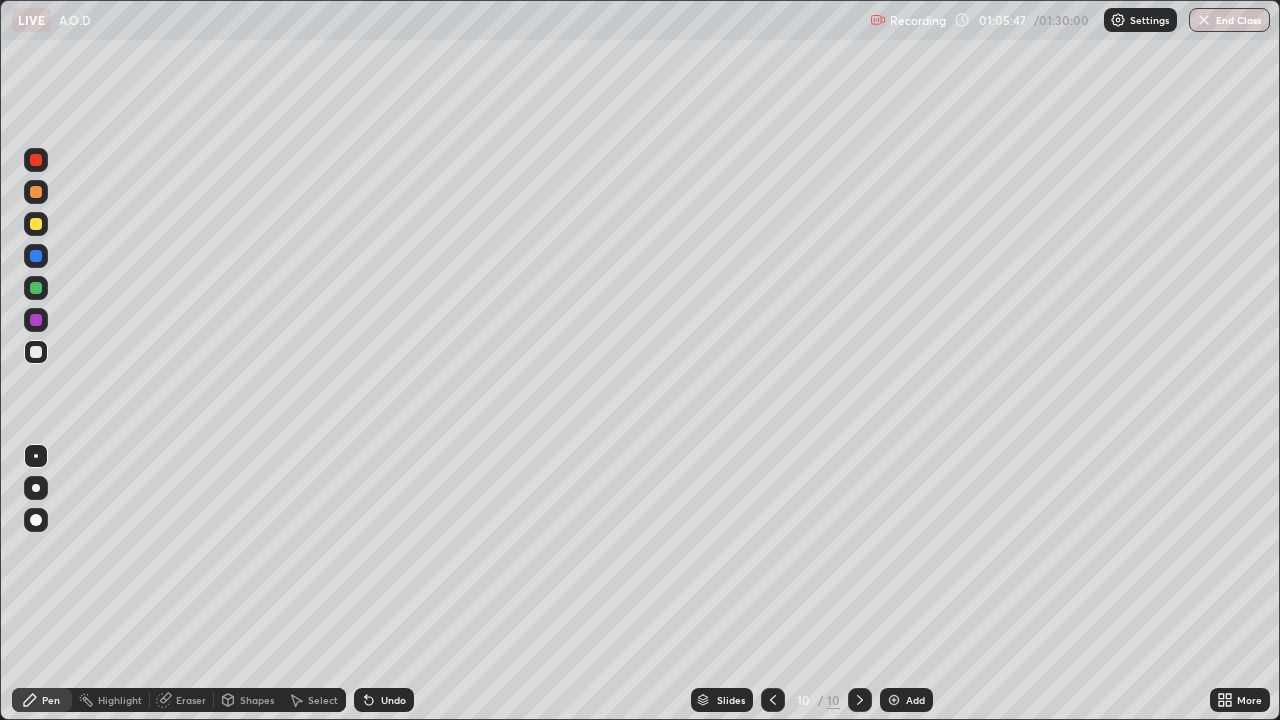 click 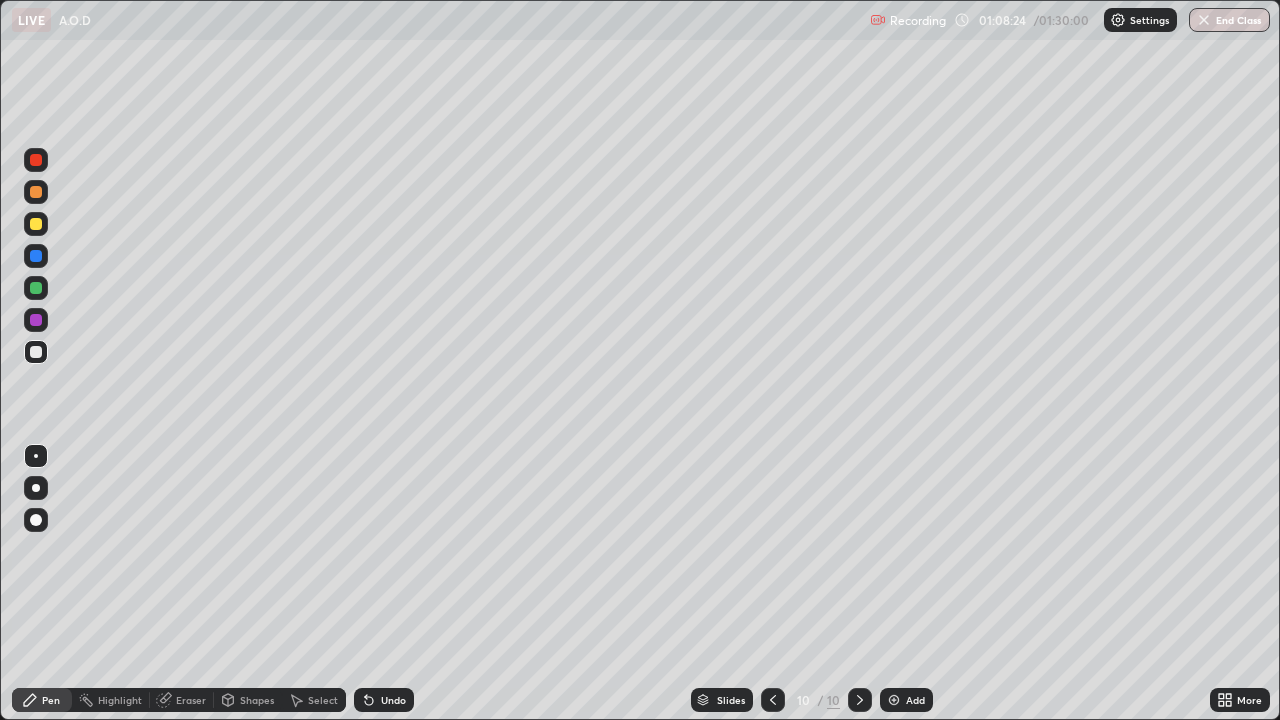 click at bounding box center [36, 192] 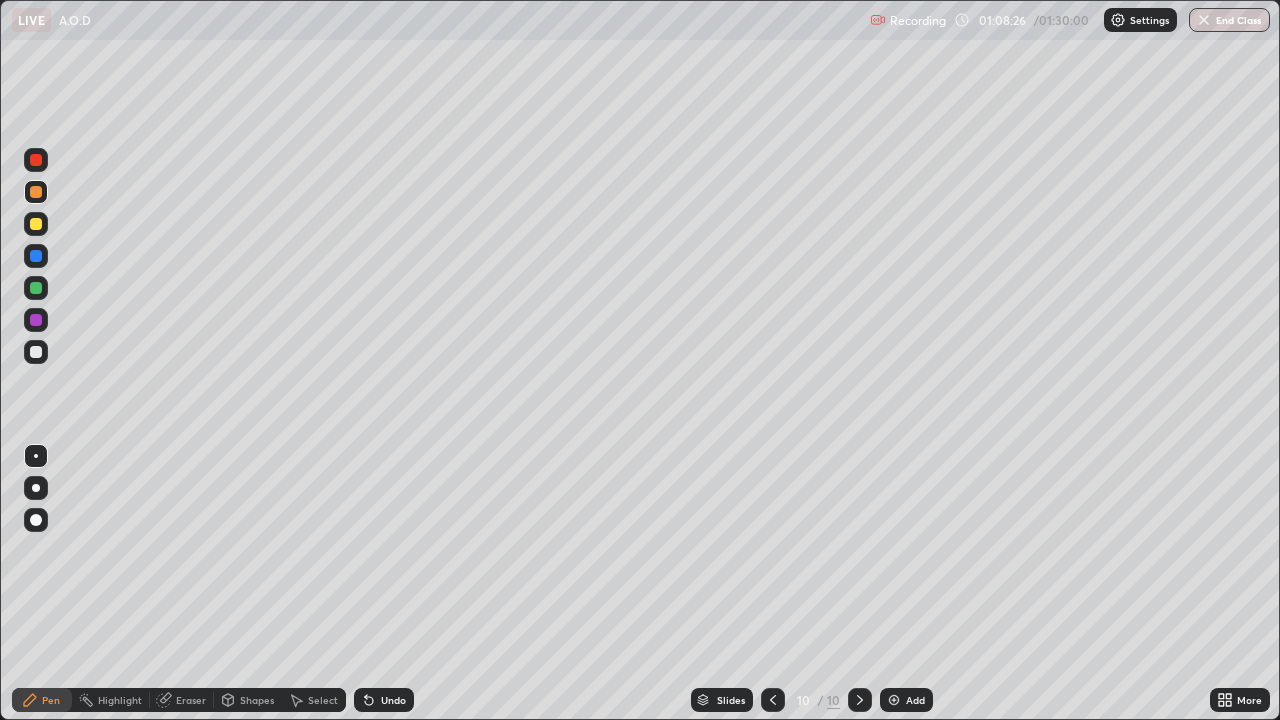 click at bounding box center (894, 700) 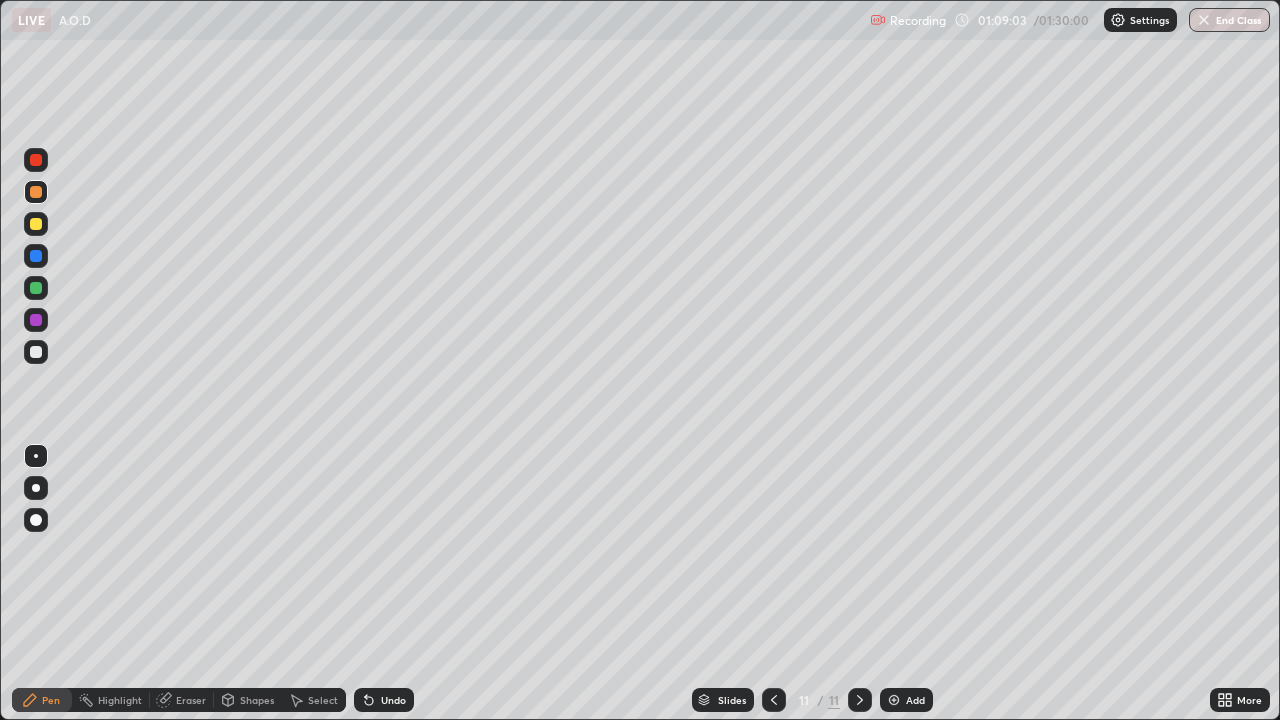 click on "Undo" at bounding box center [384, 700] 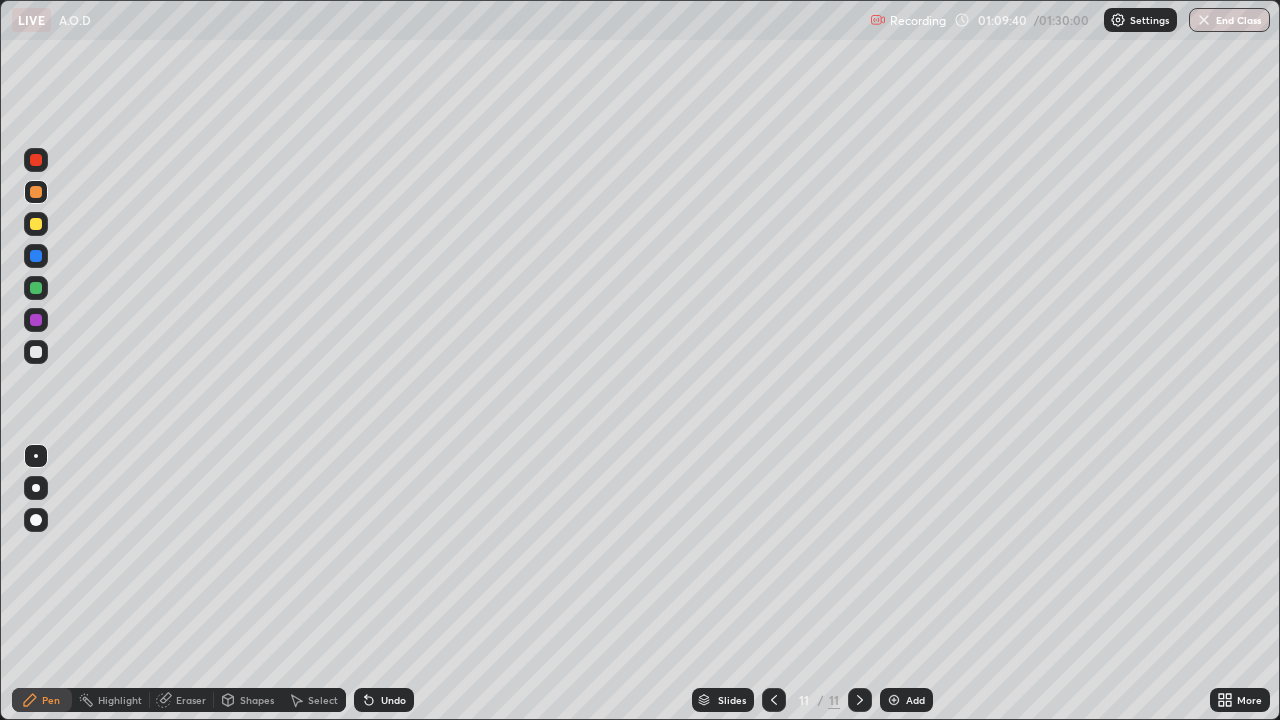 click at bounding box center [36, 352] 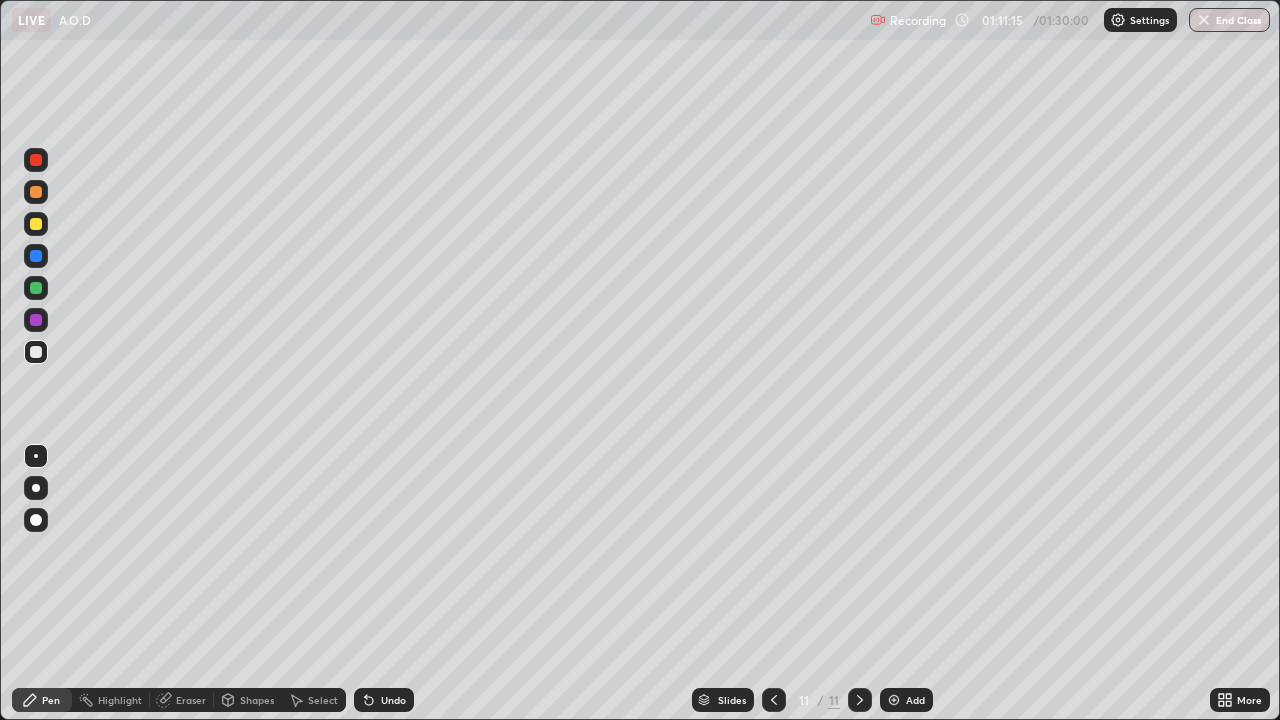 click on "Undo" at bounding box center (393, 700) 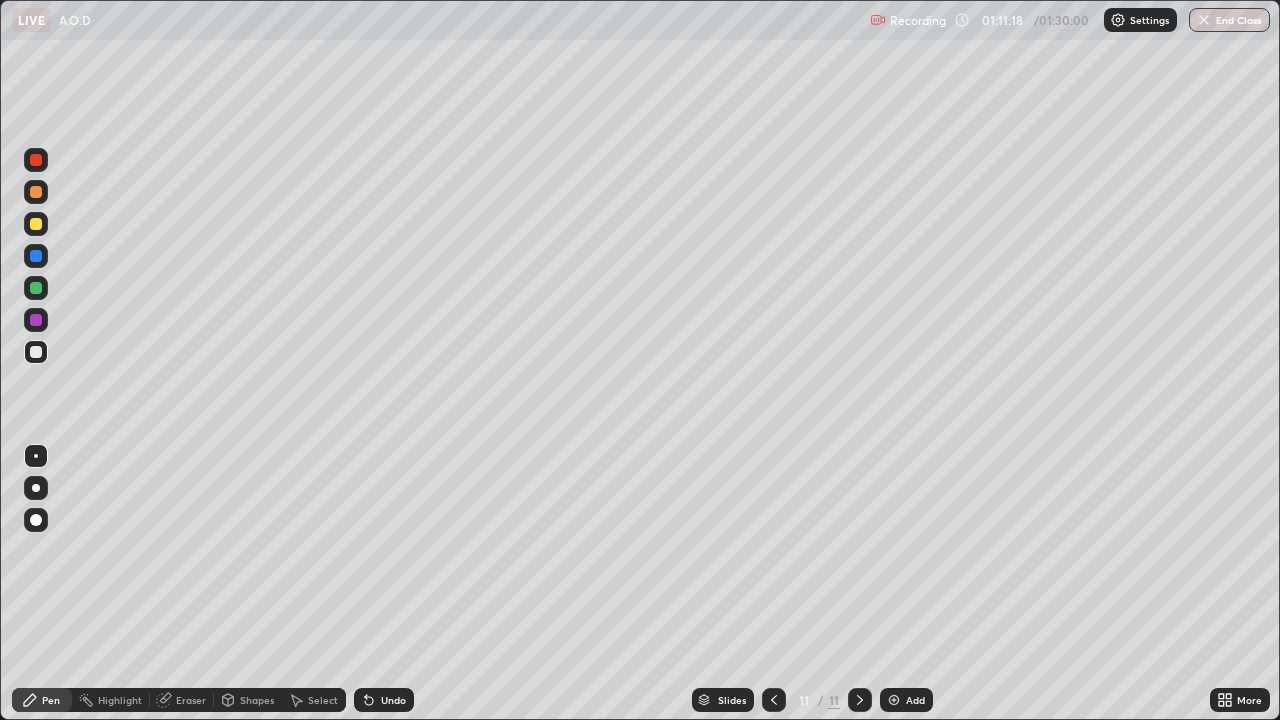 click 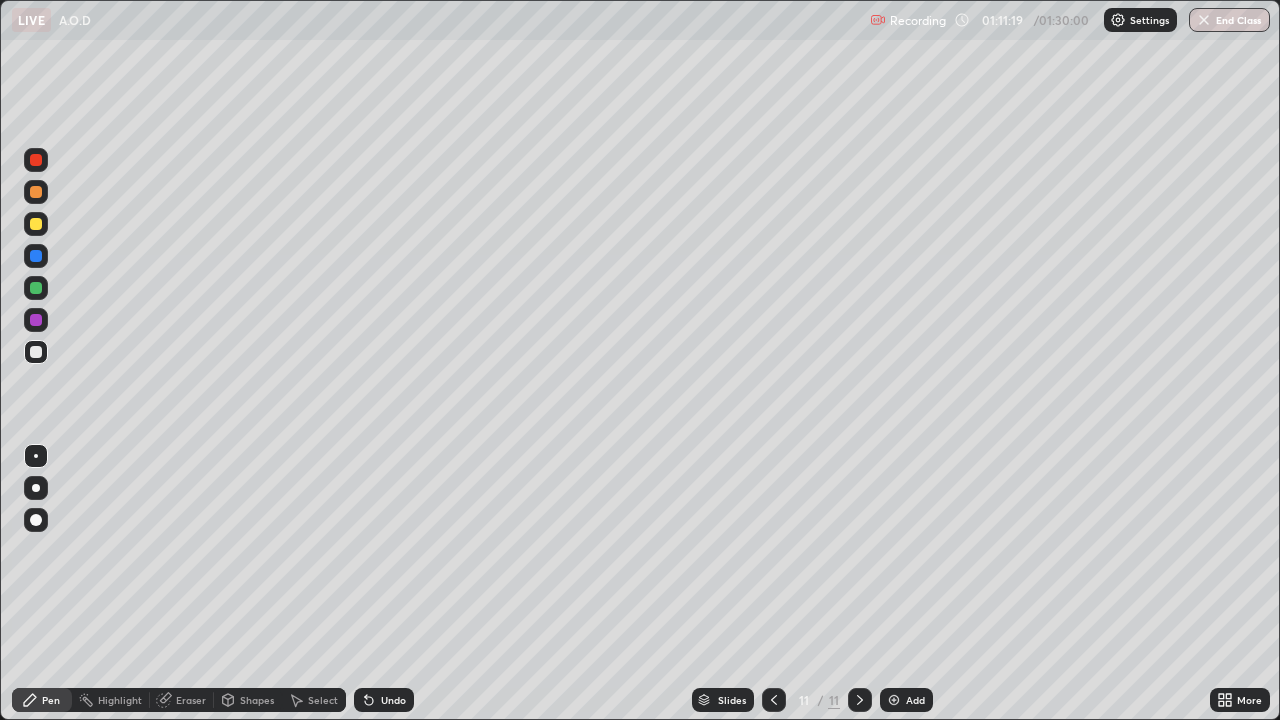 click on "Undo" at bounding box center (393, 700) 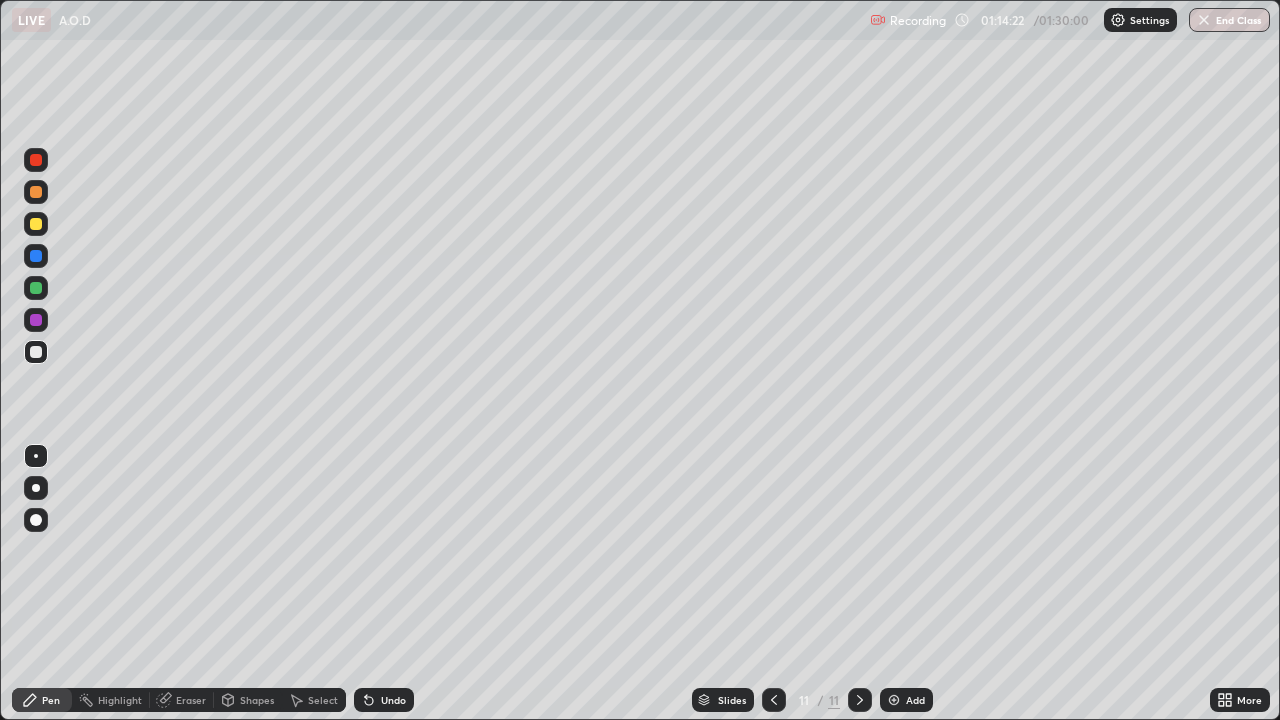 click at bounding box center (36, 224) 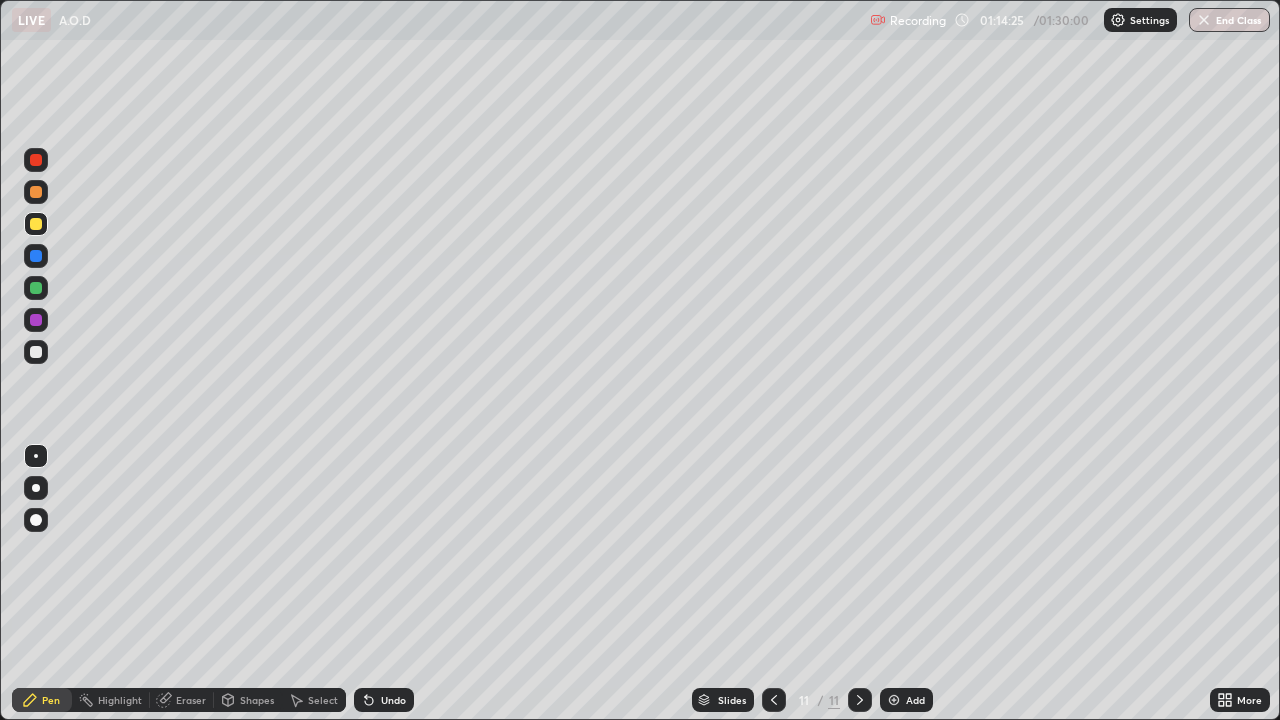 click on "Undo" at bounding box center (393, 700) 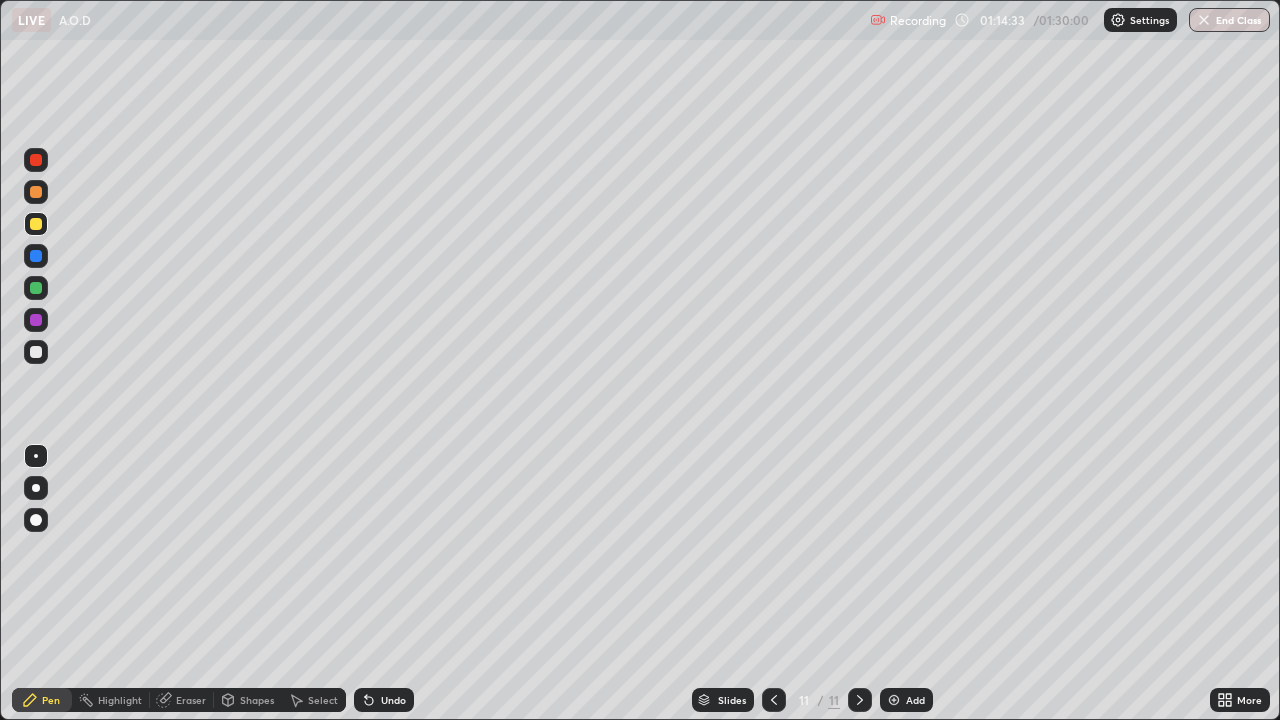 click on "Undo" at bounding box center (393, 700) 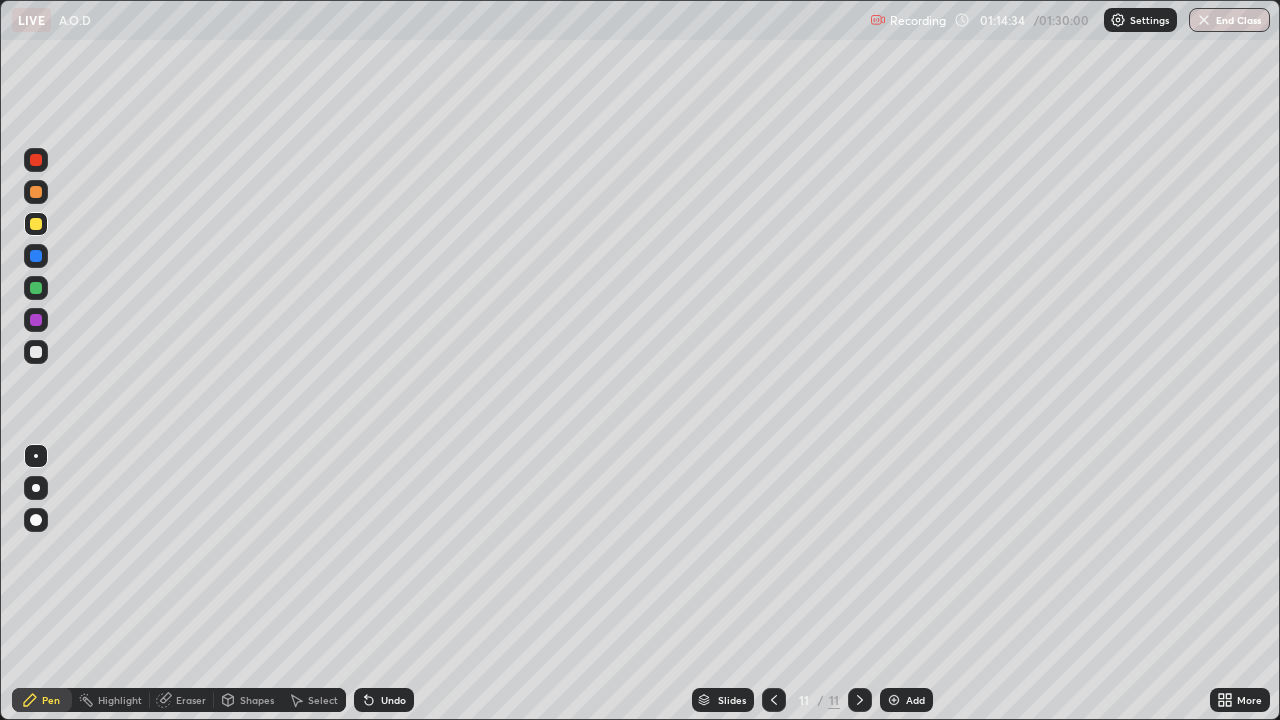click on "Undo" at bounding box center (393, 700) 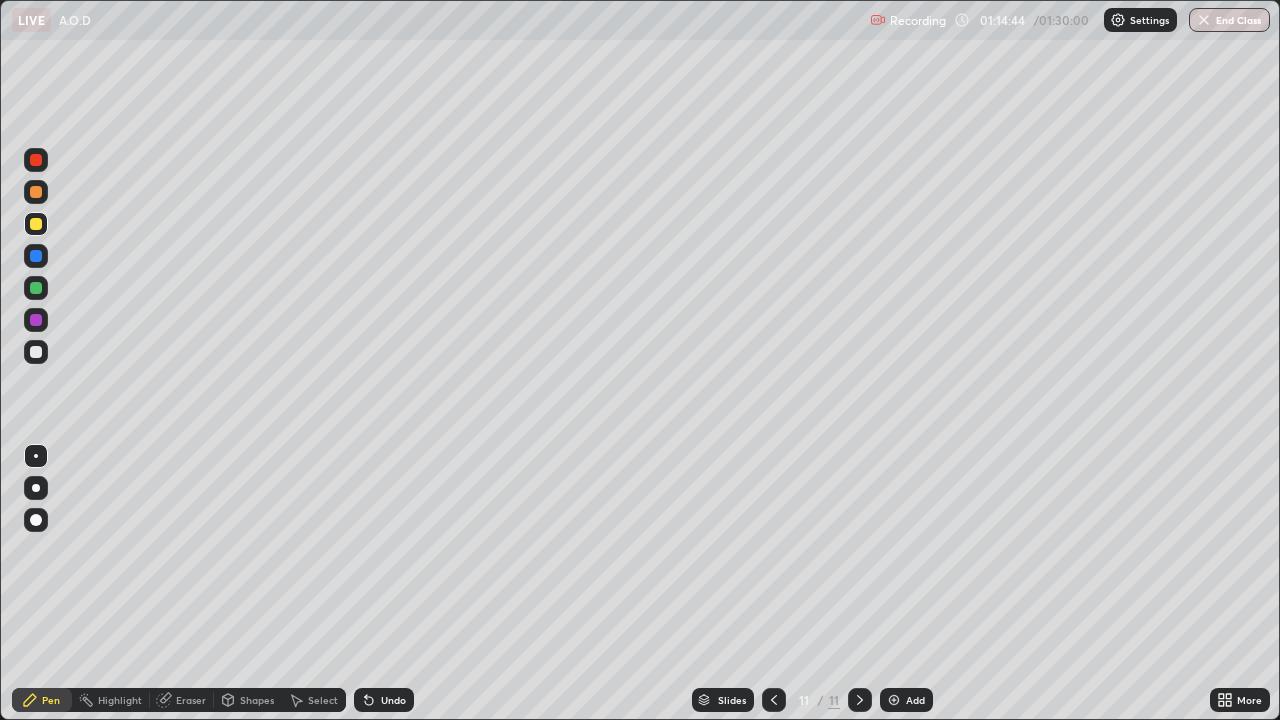 click at bounding box center (36, 352) 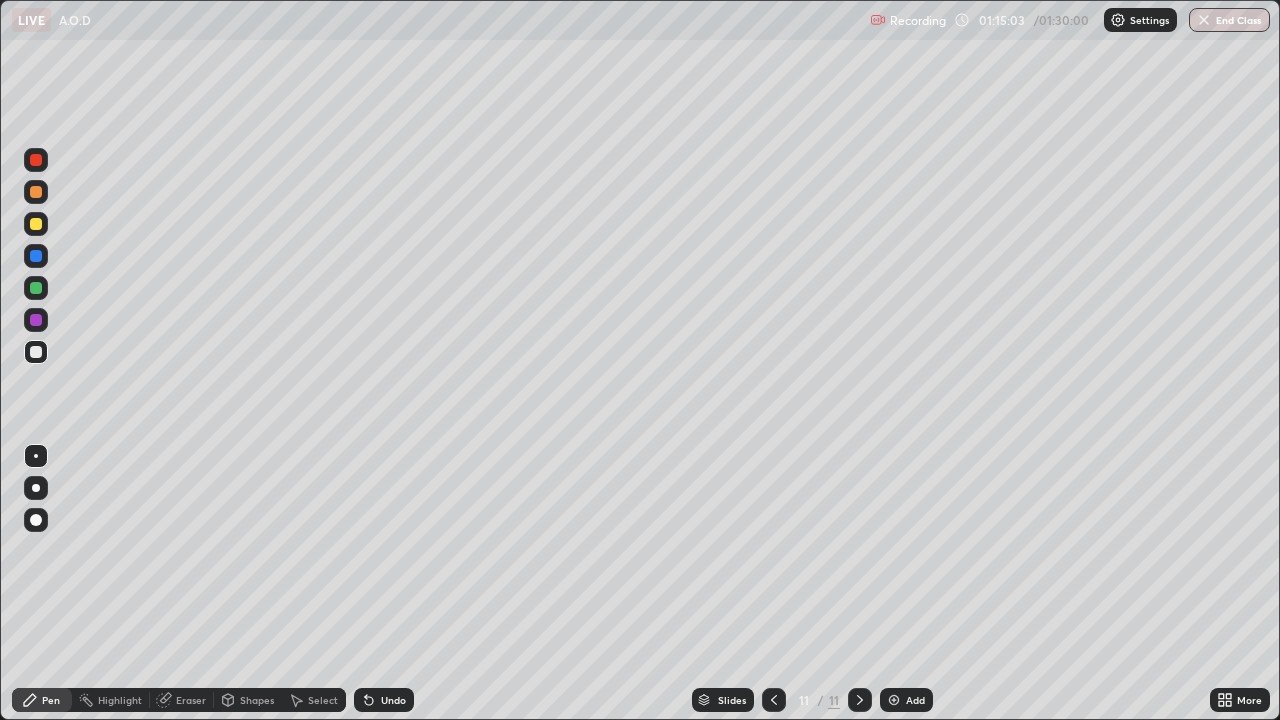 click at bounding box center (36, 288) 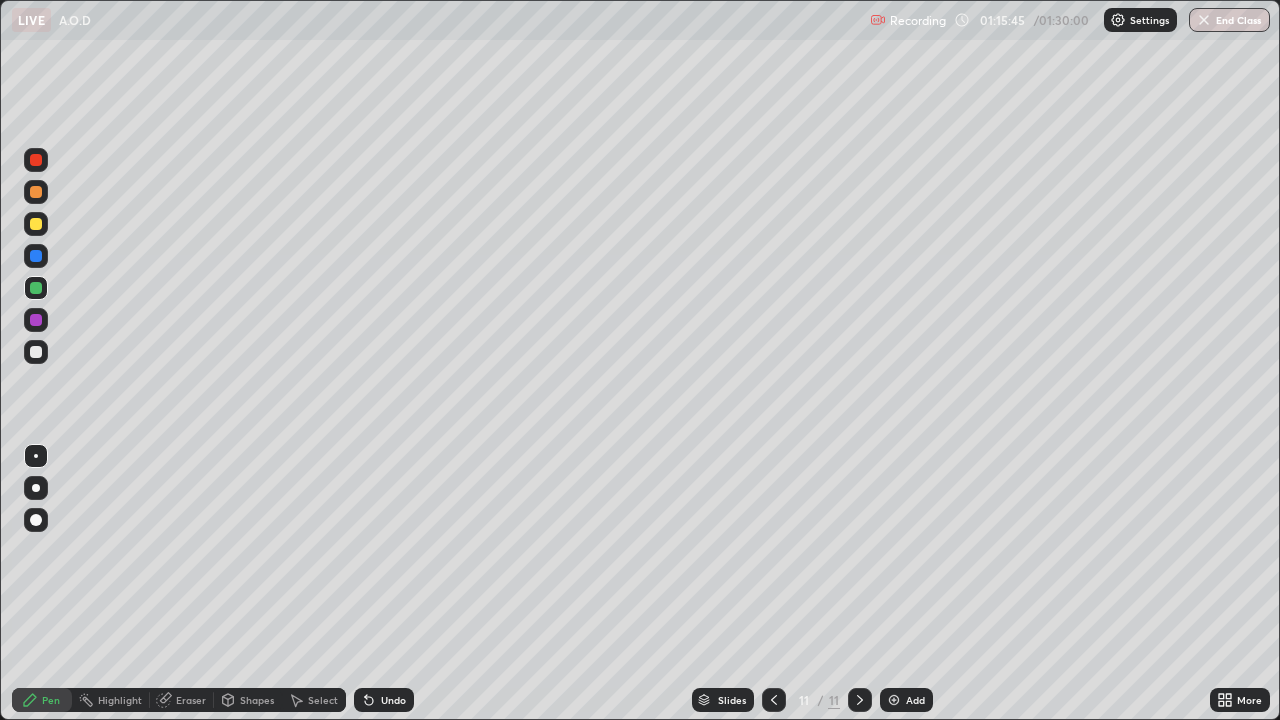 click at bounding box center (36, 352) 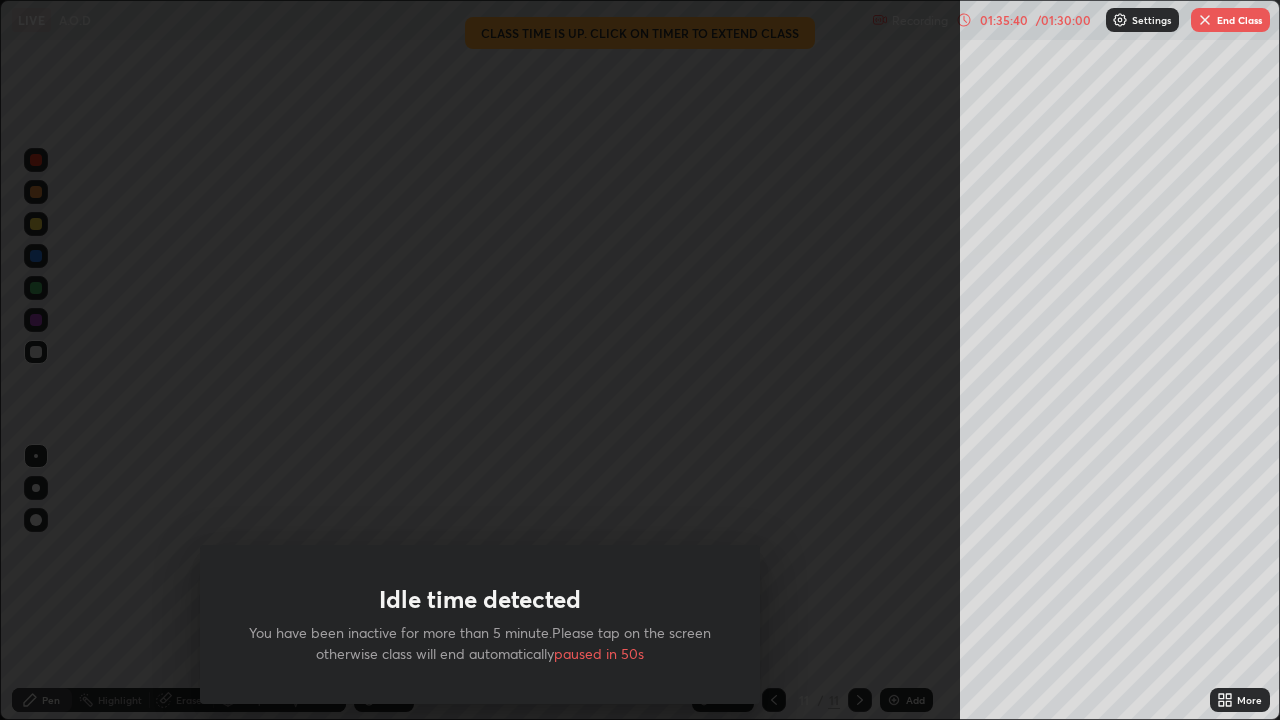 click on "Idle time detected You have been inactive for more than 5 minute.Please tap on the screen otherwise class will end automatically  paused in 50s" at bounding box center (480, 360) 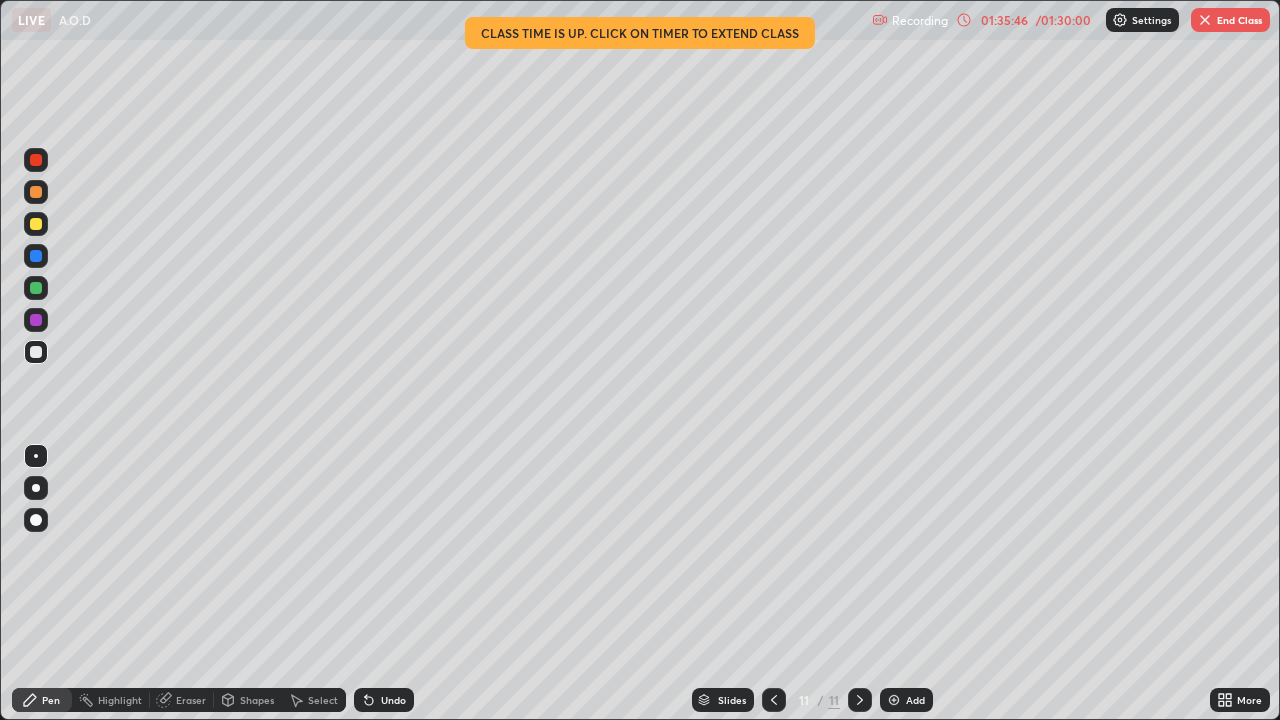 click on "End Class" at bounding box center [1230, 20] 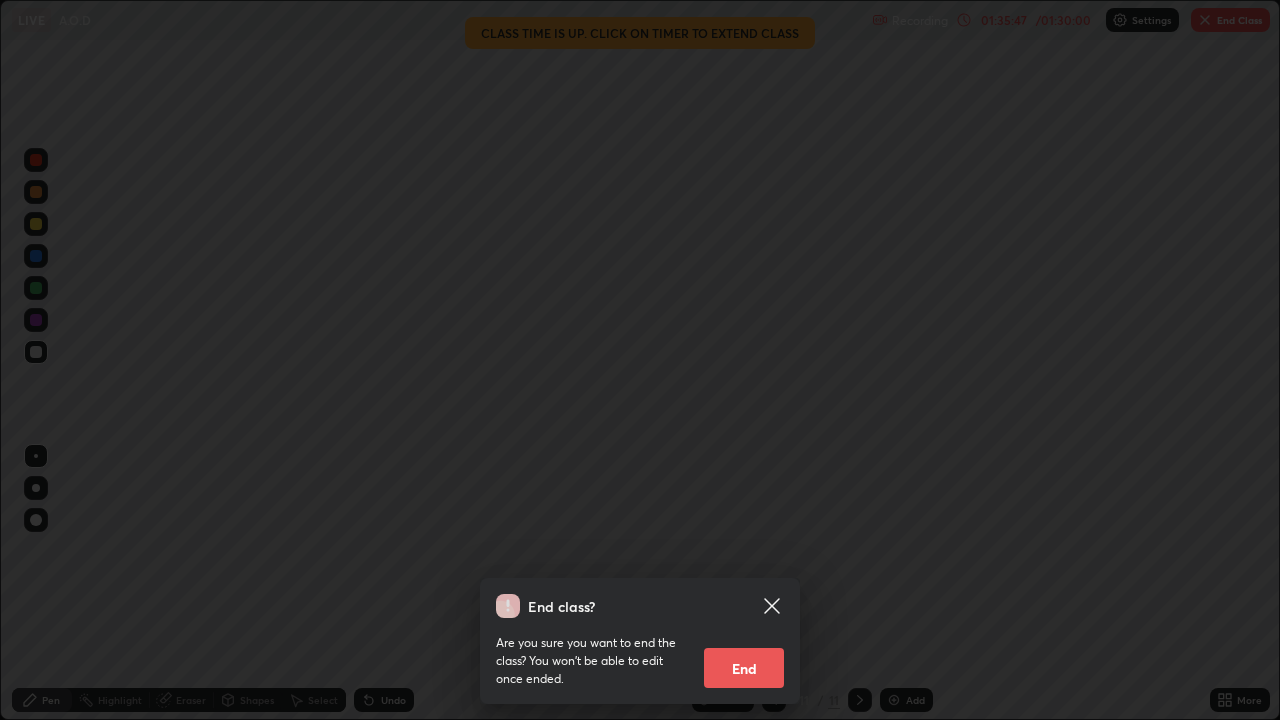 click on "End" at bounding box center (744, 668) 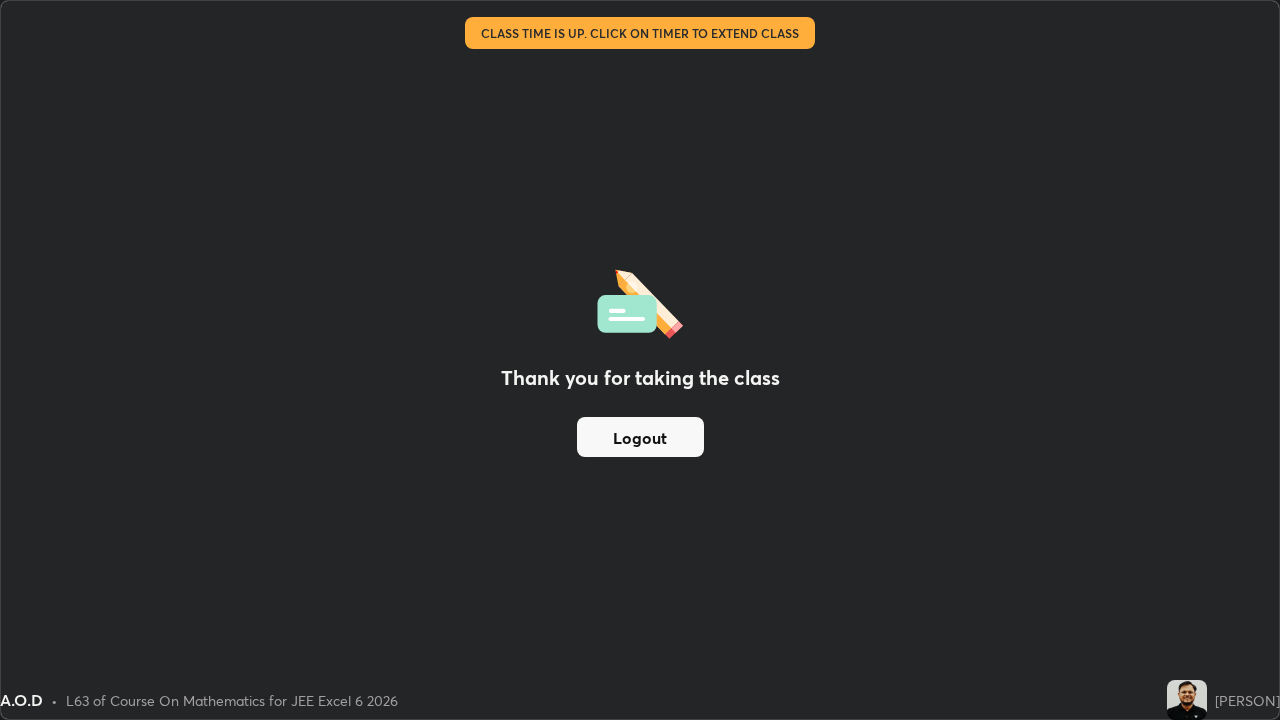 click on "Logout" at bounding box center (640, 437) 